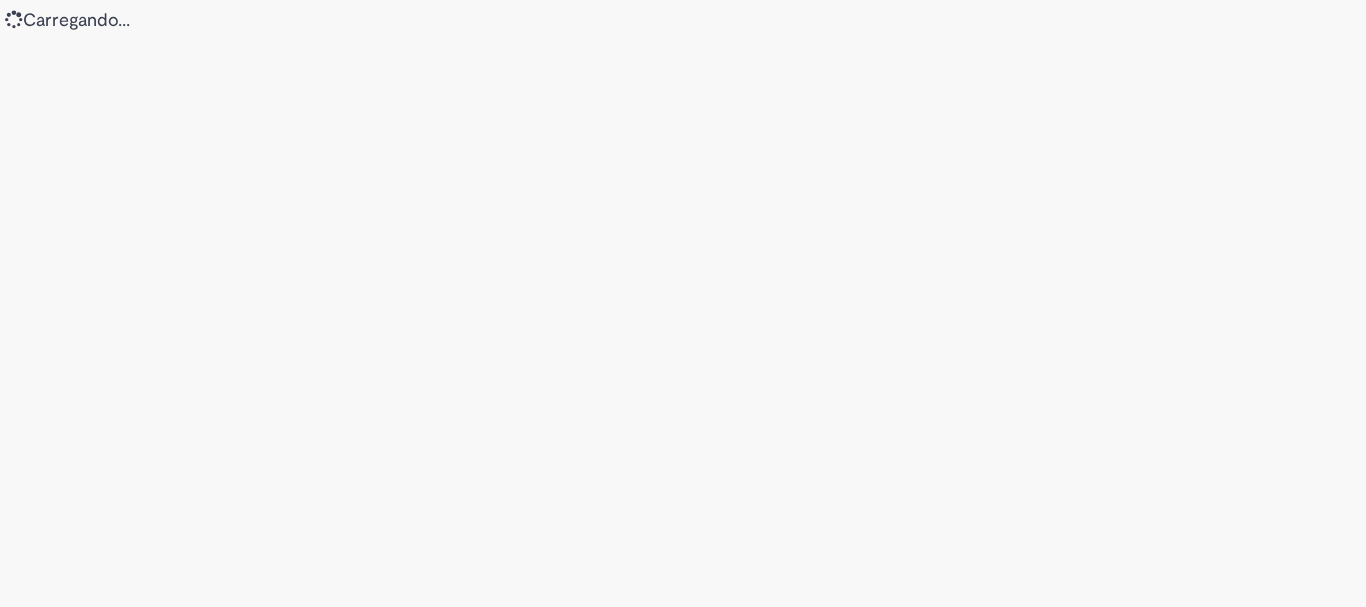 scroll, scrollTop: 0, scrollLeft: 0, axis: both 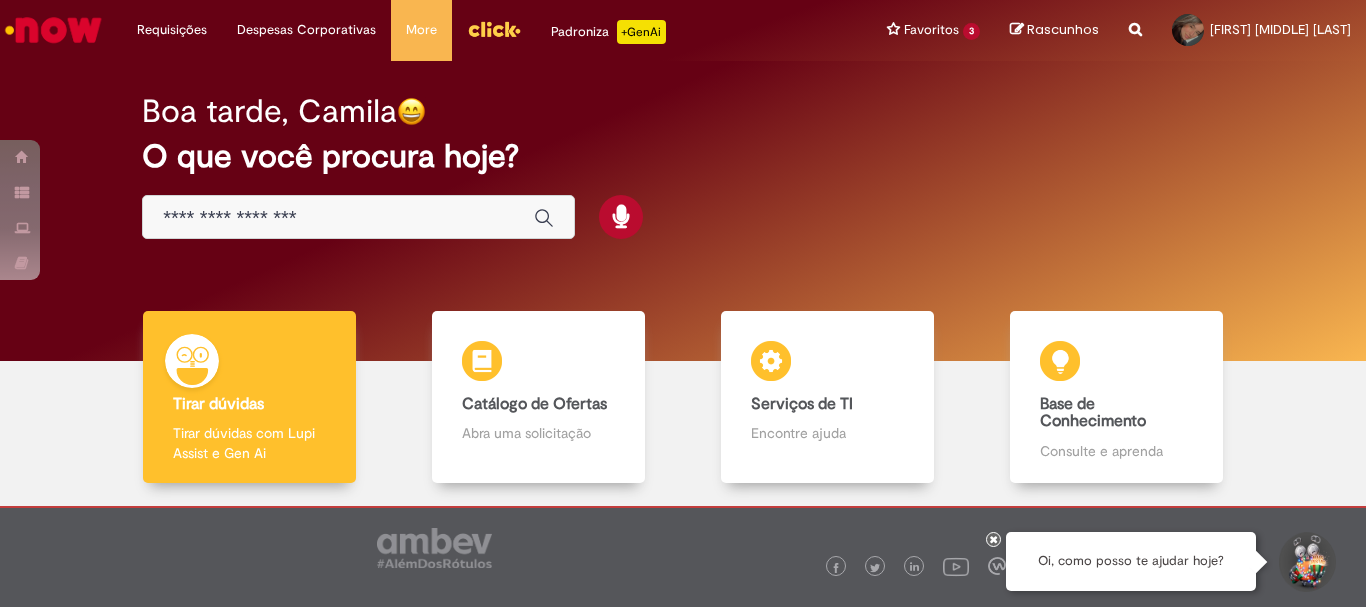 click at bounding box center (358, 217) 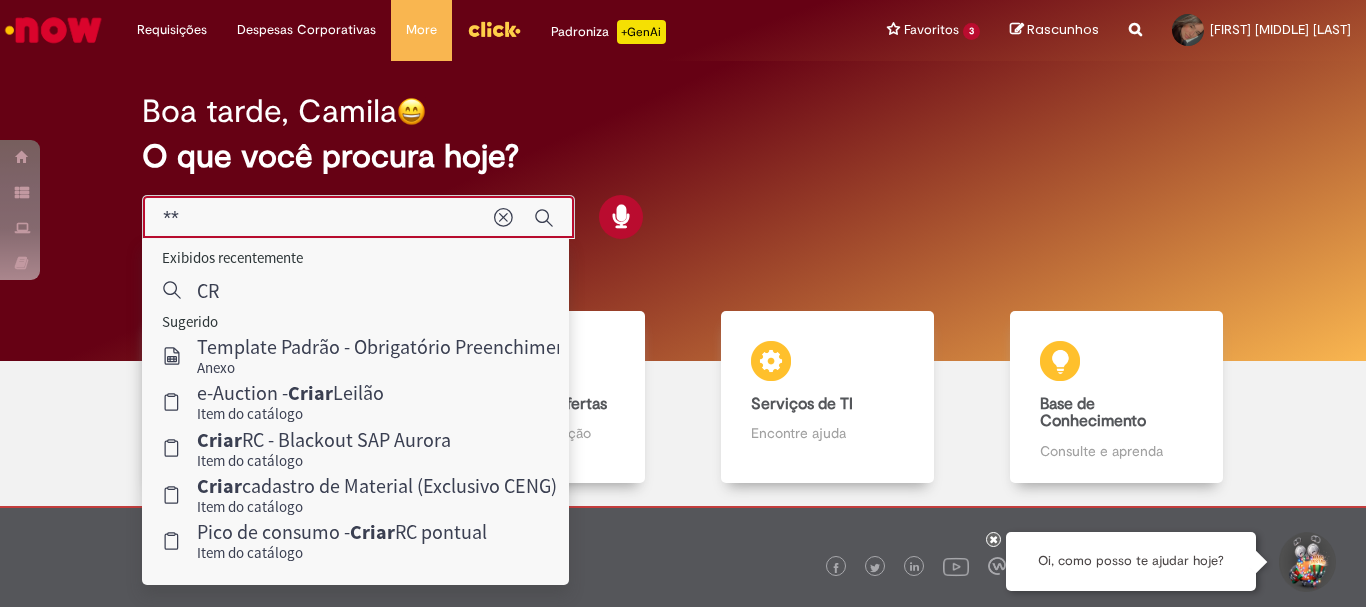 type on "*" 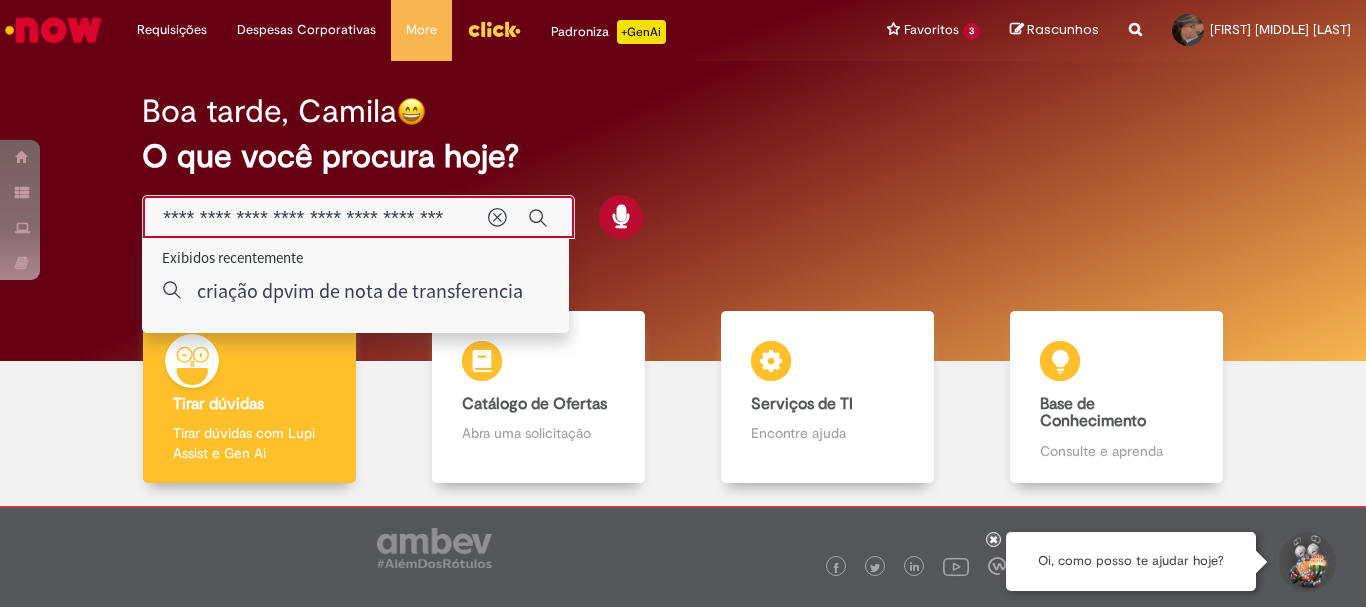 scroll, scrollTop: 0, scrollLeft: 45, axis: horizontal 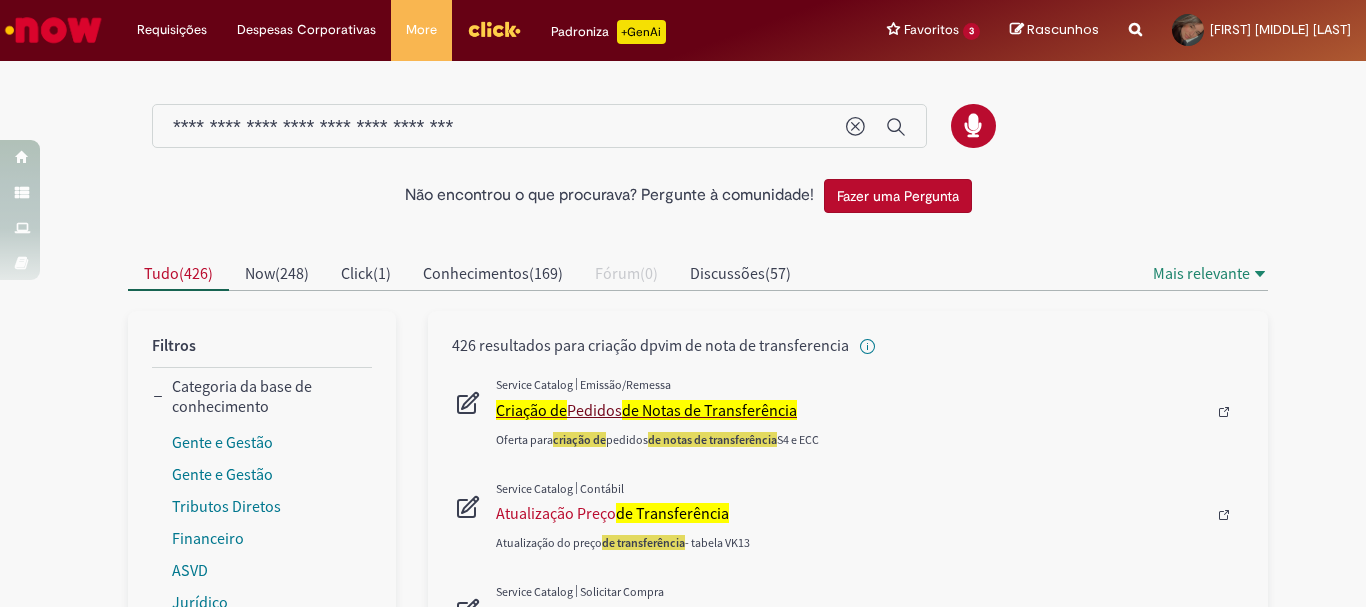 click on "de Notas de Transferência" at bounding box center [709, 410] 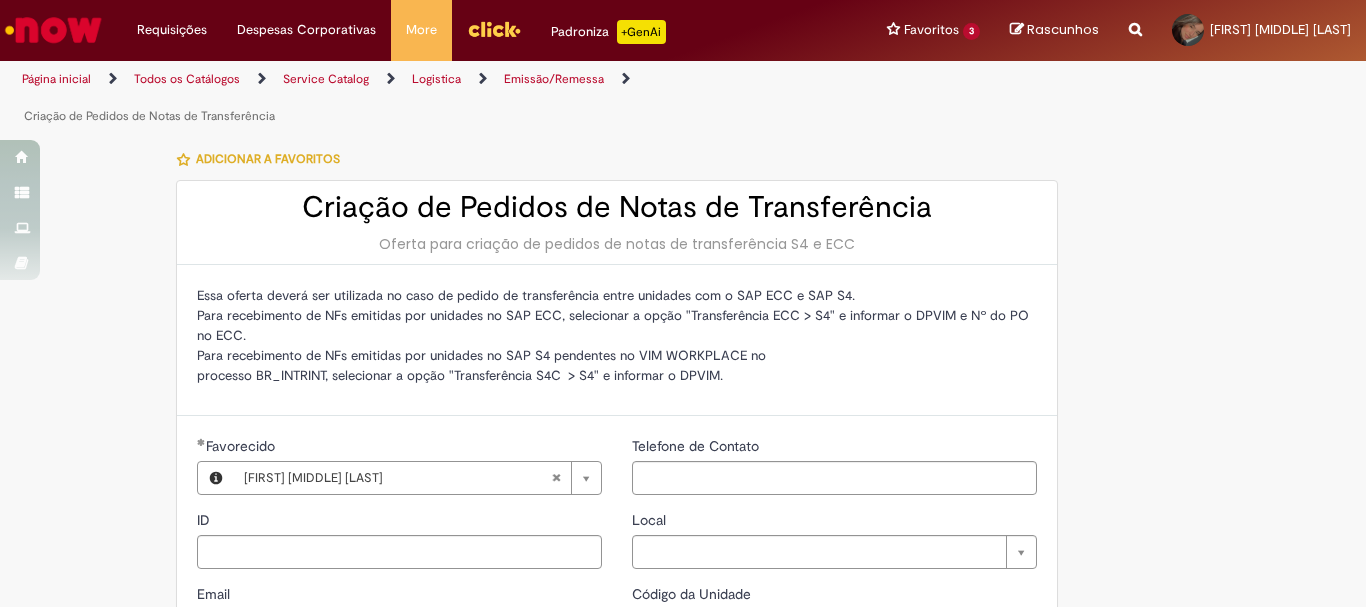 type on "********" 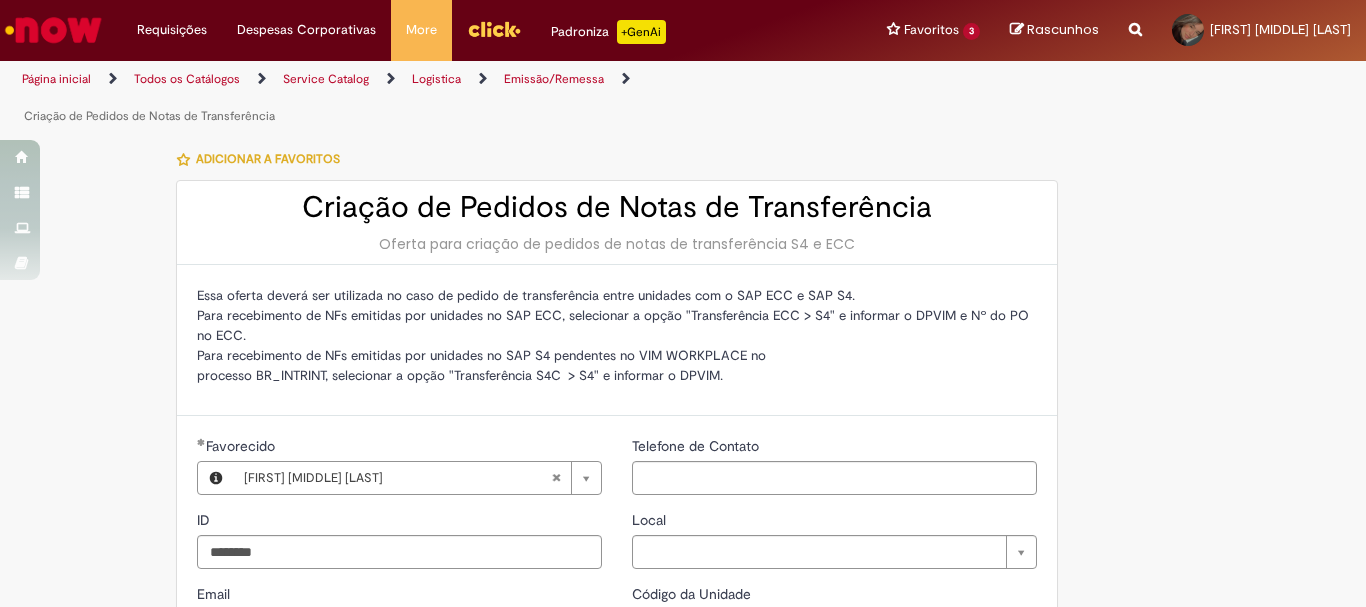 type on "**********" 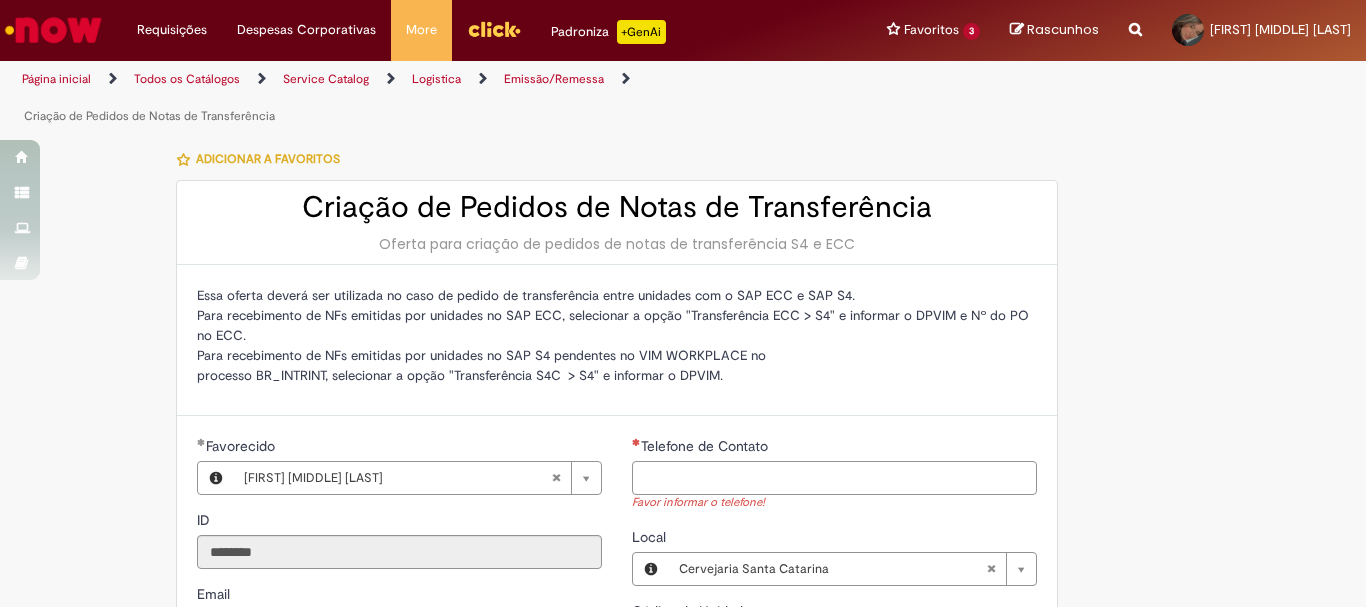 click on "Telefone de Contato" at bounding box center (834, 478) 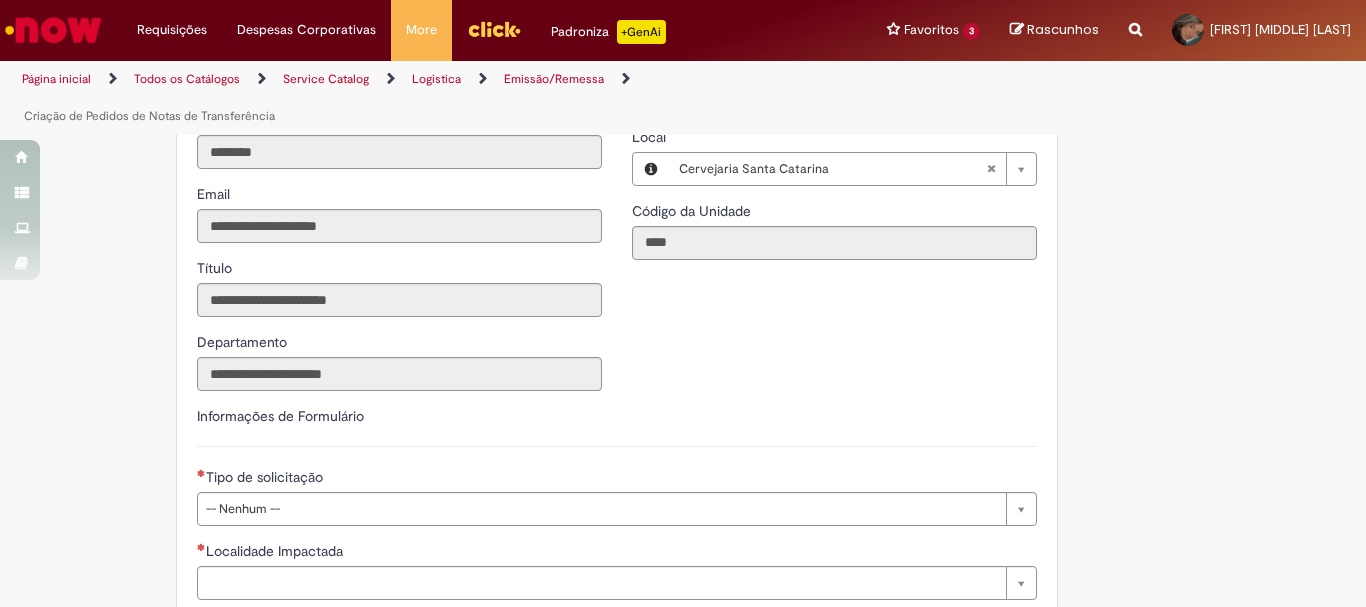 scroll, scrollTop: 600, scrollLeft: 0, axis: vertical 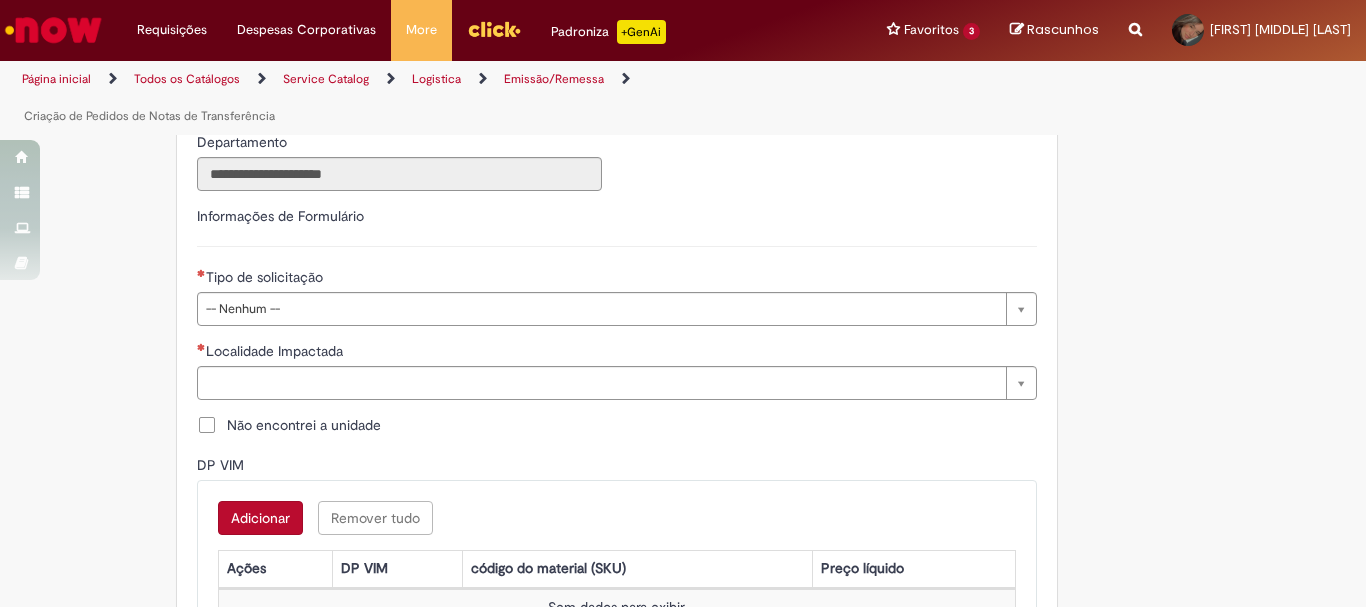 type on "**********" 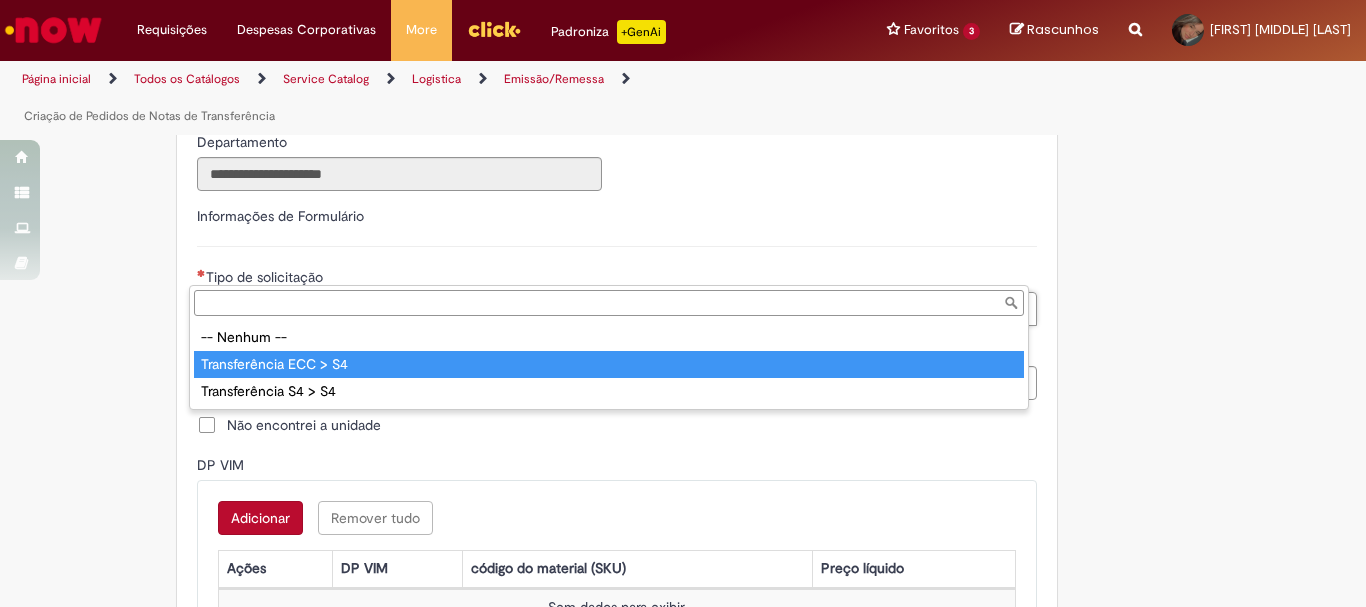 type on "**********" 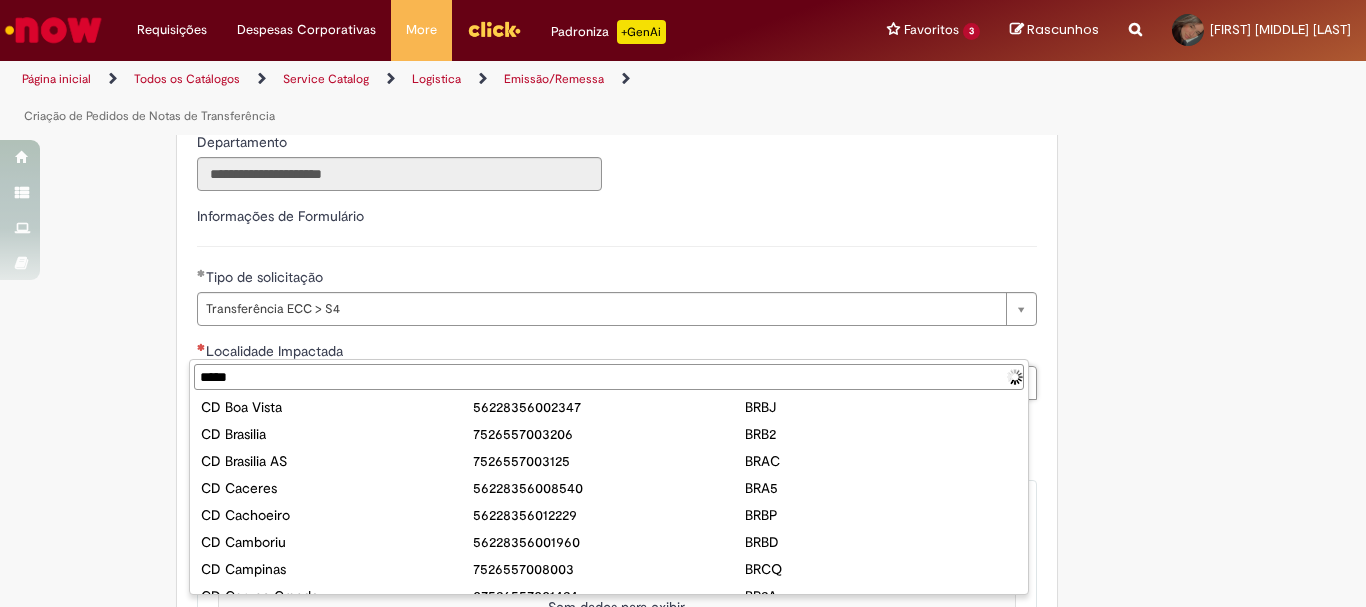scroll, scrollTop: 0, scrollLeft: 0, axis: both 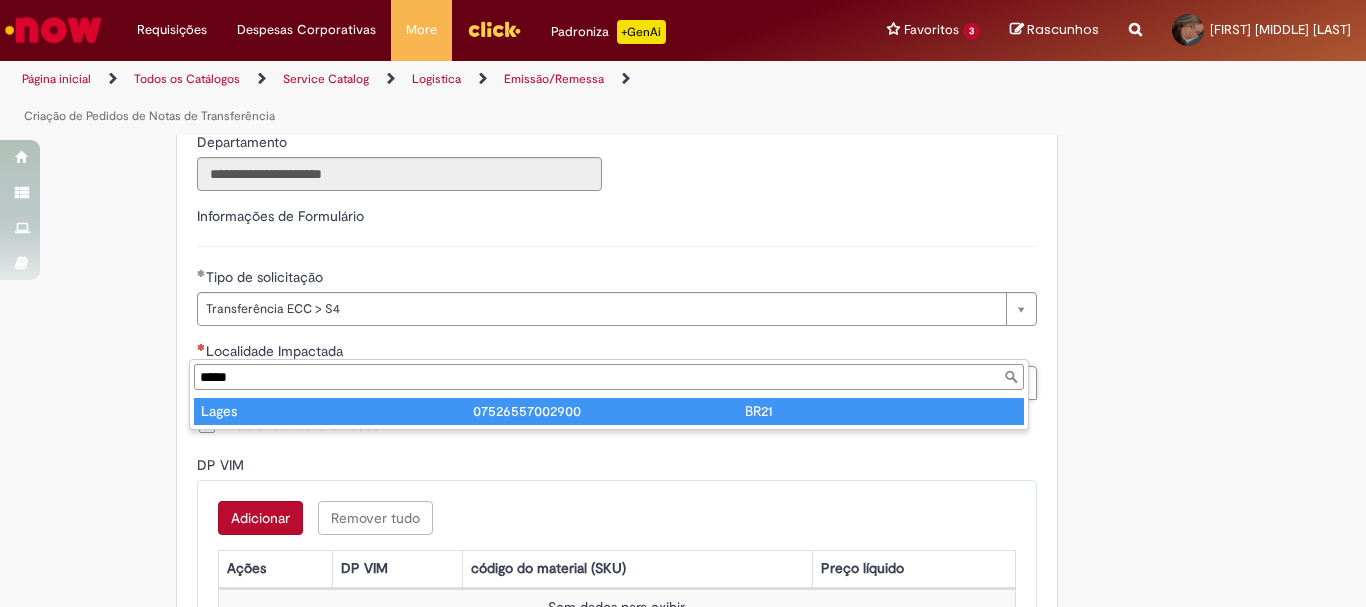 type on "*****" 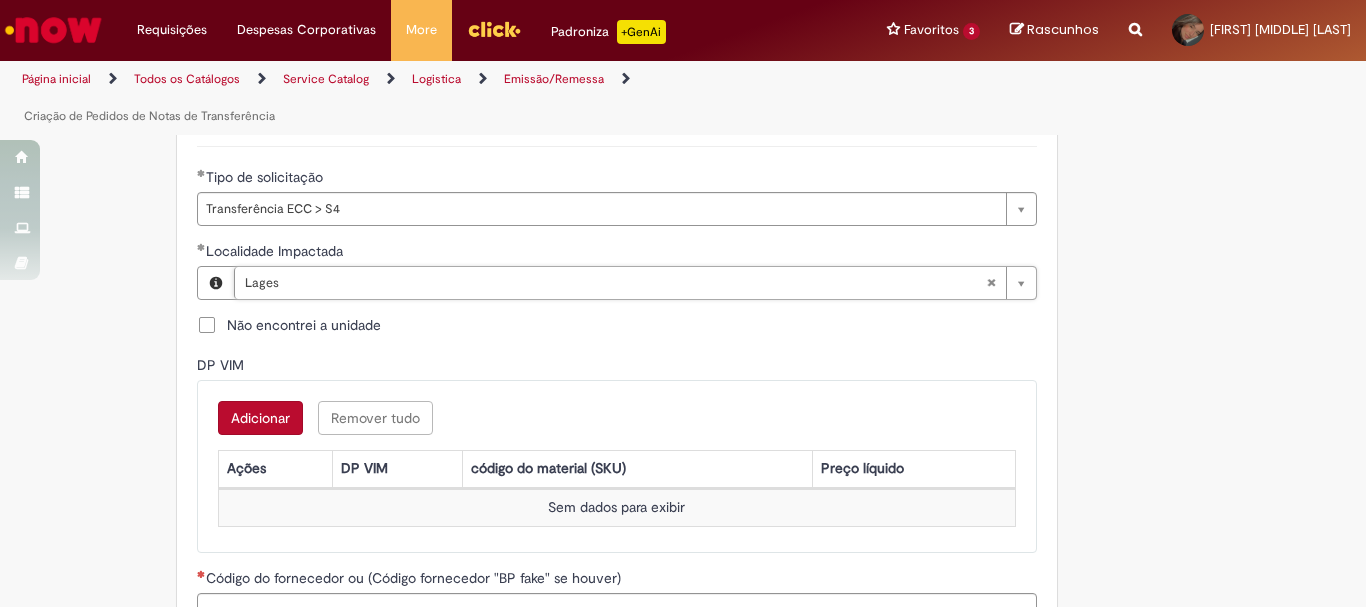 scroll, scrollTop: 900, scrollLeft: 0, axis: vertical 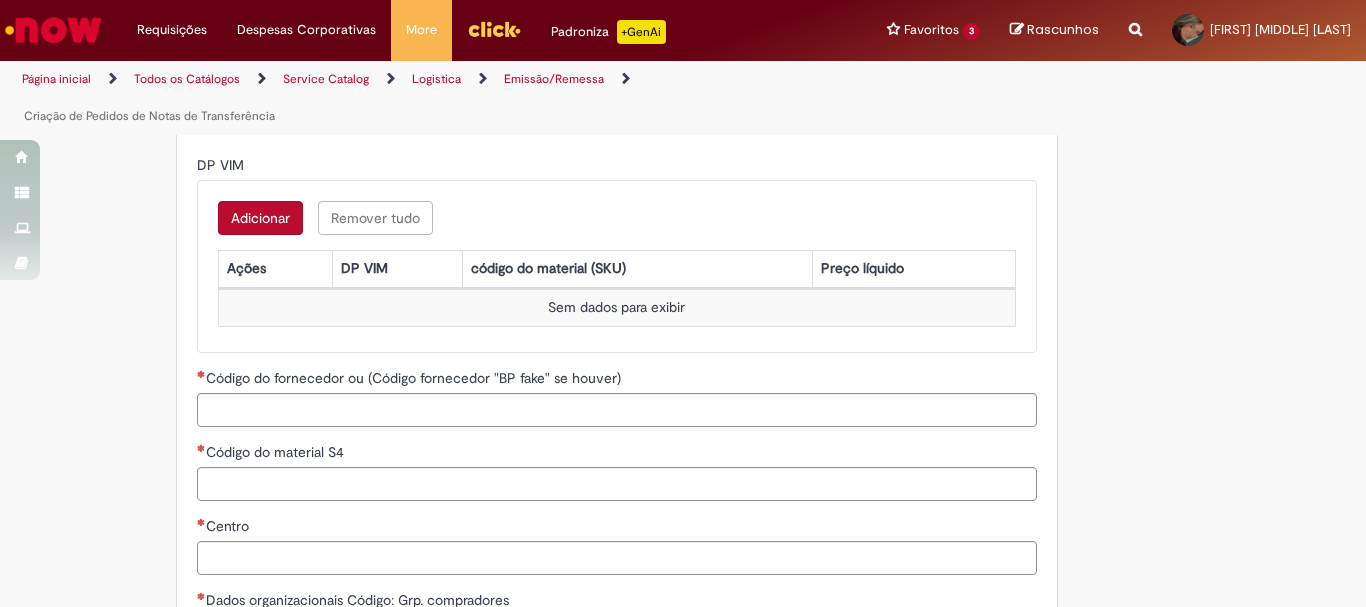 click on "Sem dados para exibir" at bounding box center (616, 307) 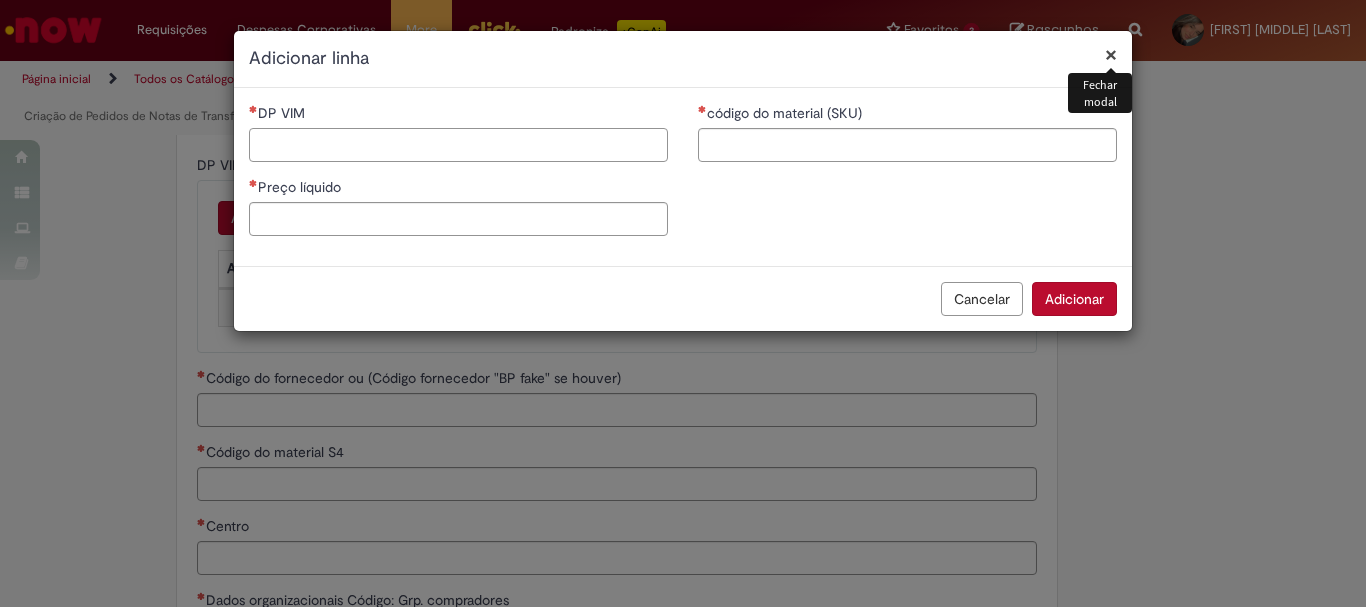 click on "DP VIM" at bounding box center (458, 145) 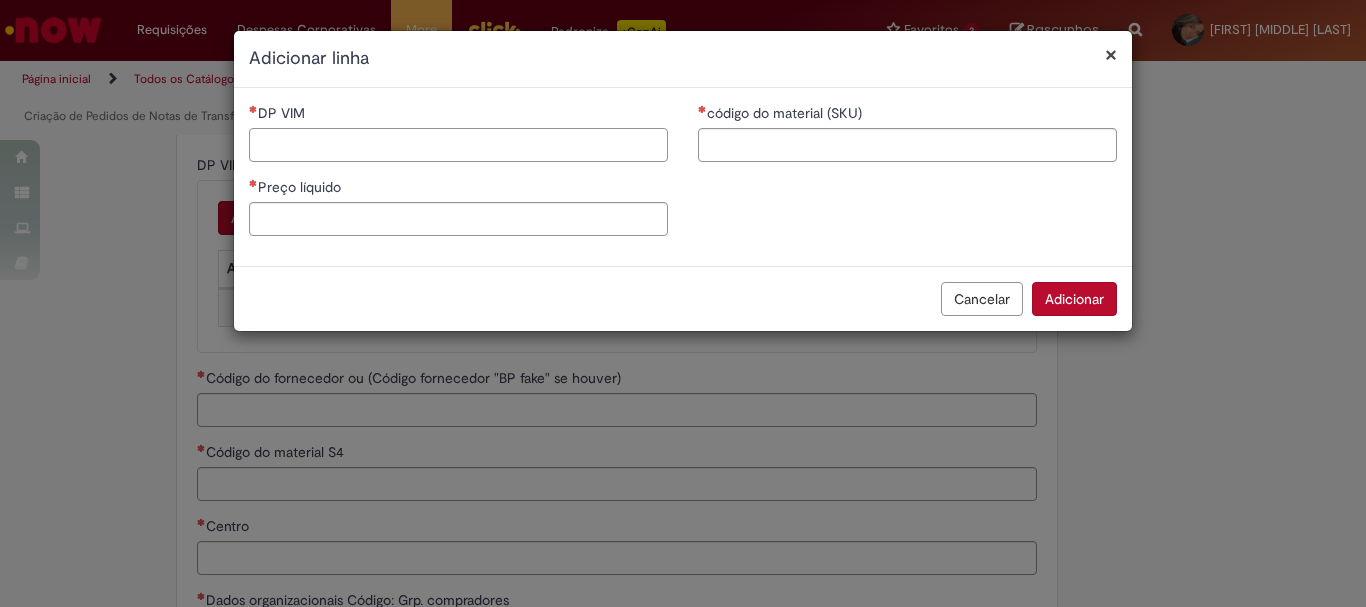 paste on "*******" 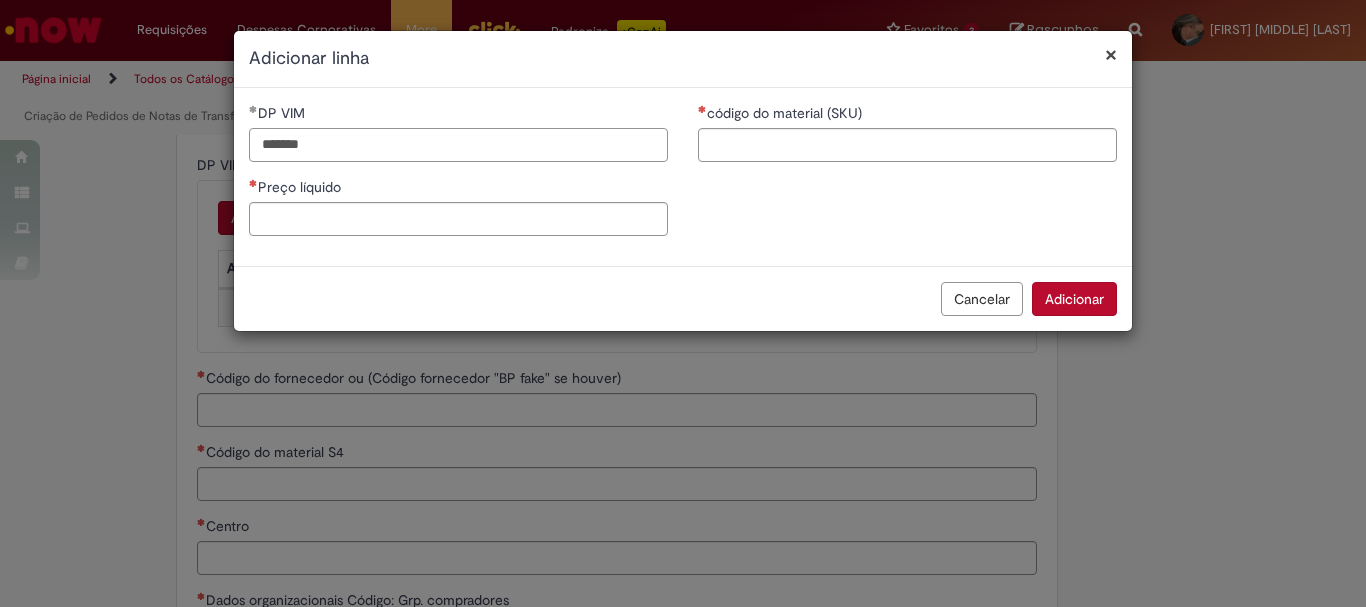 type on "*******" 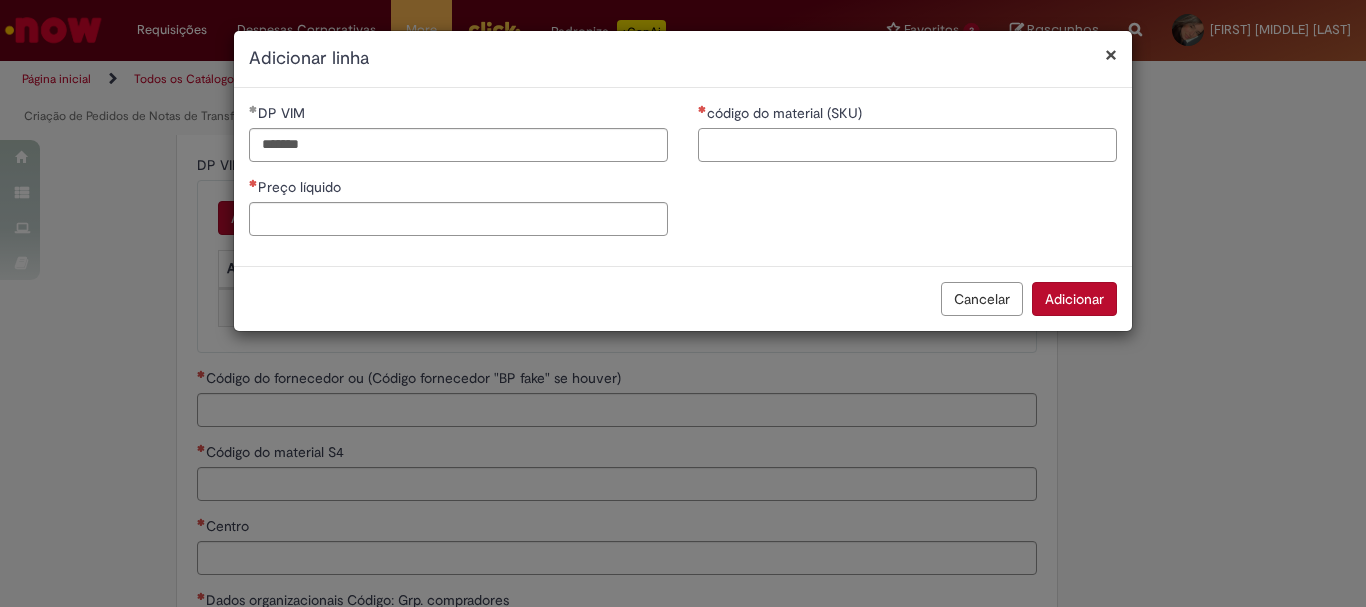 click on "código do material (SKU)" at bounding box center [907, 145] 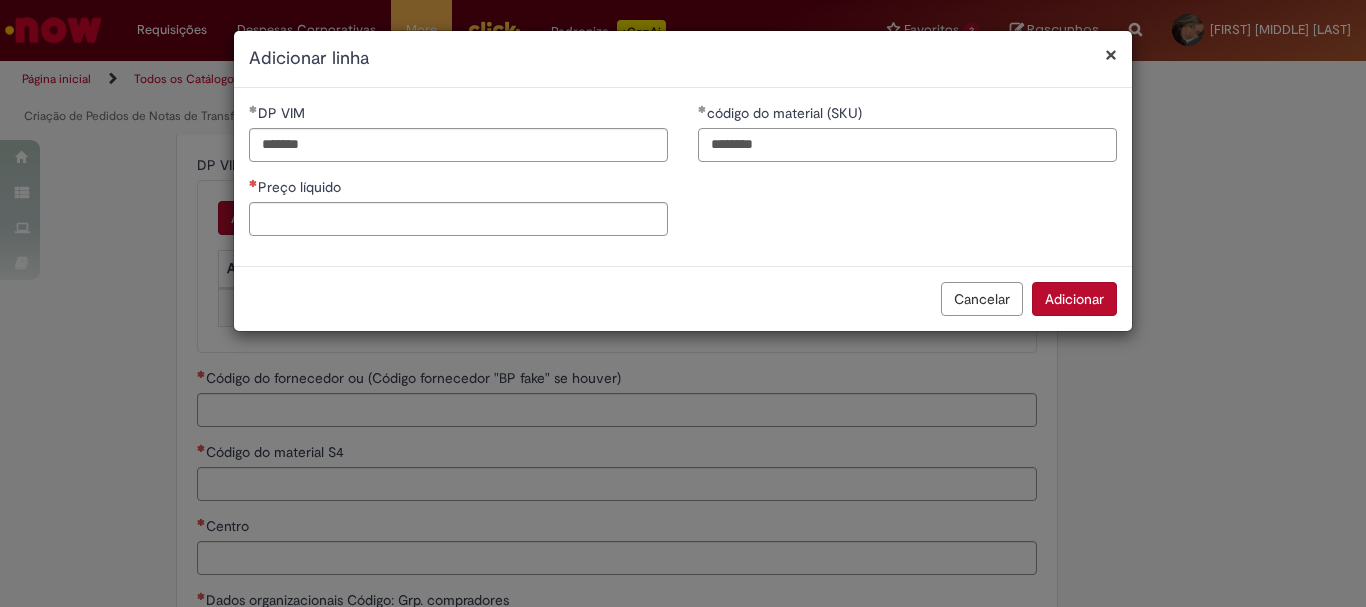 type on "********" 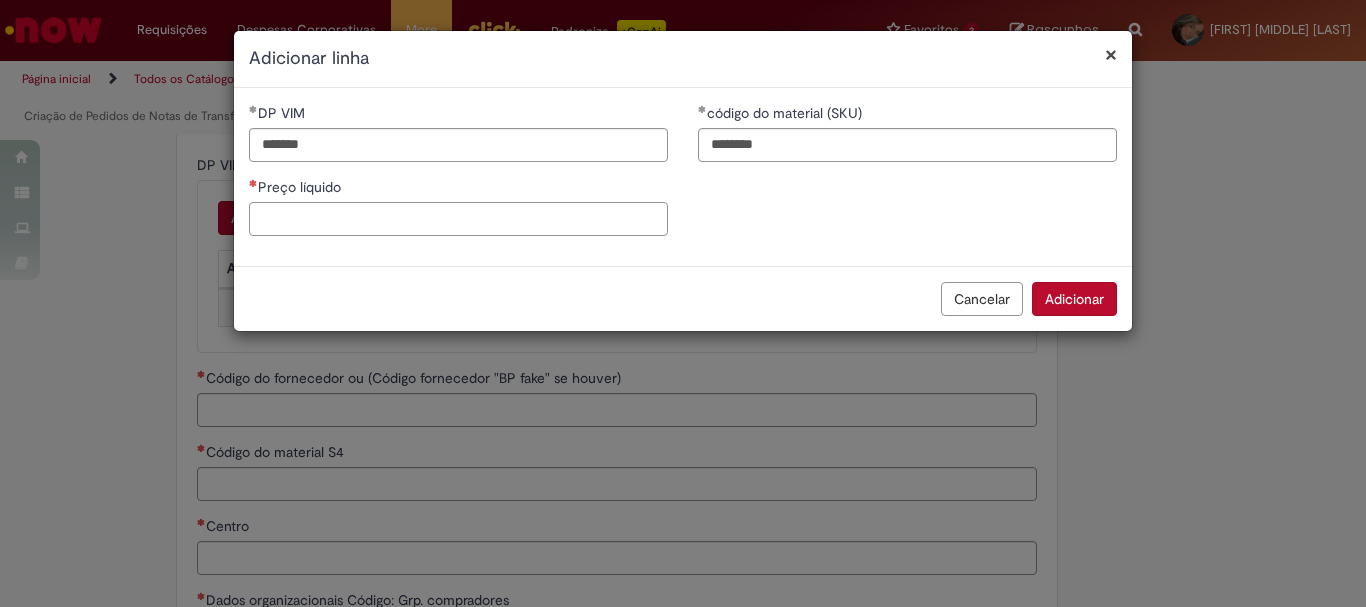 click on "Preço líquido" at bounding box center [458, 219] 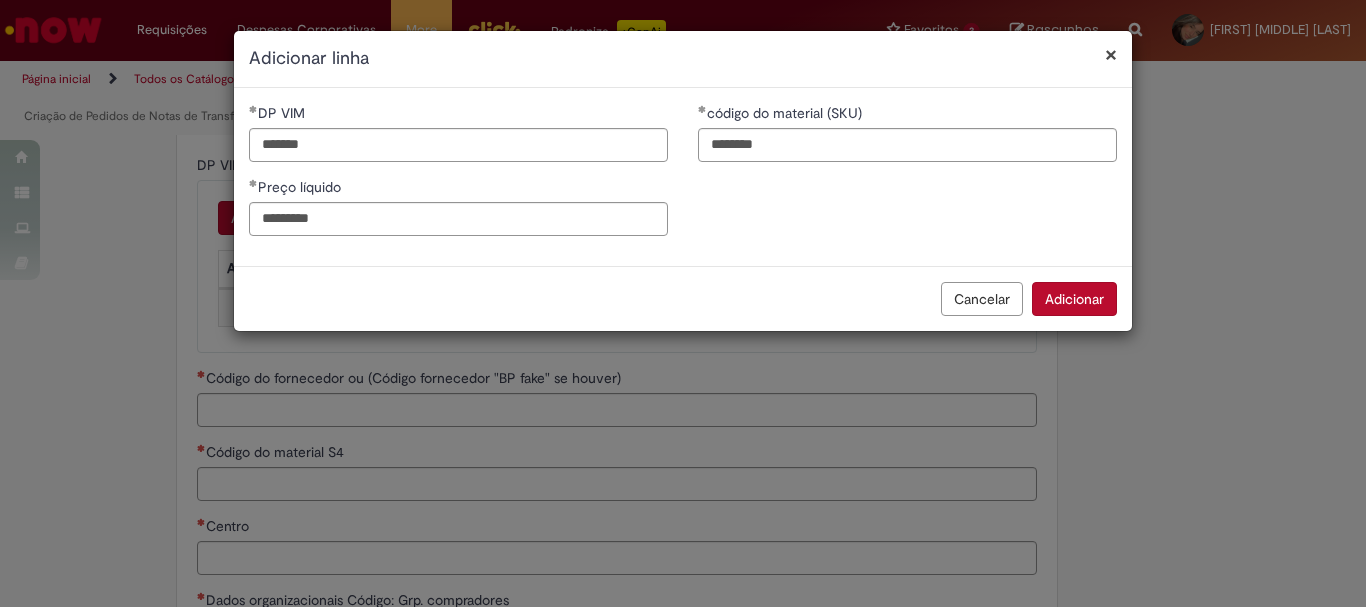 type on "****" 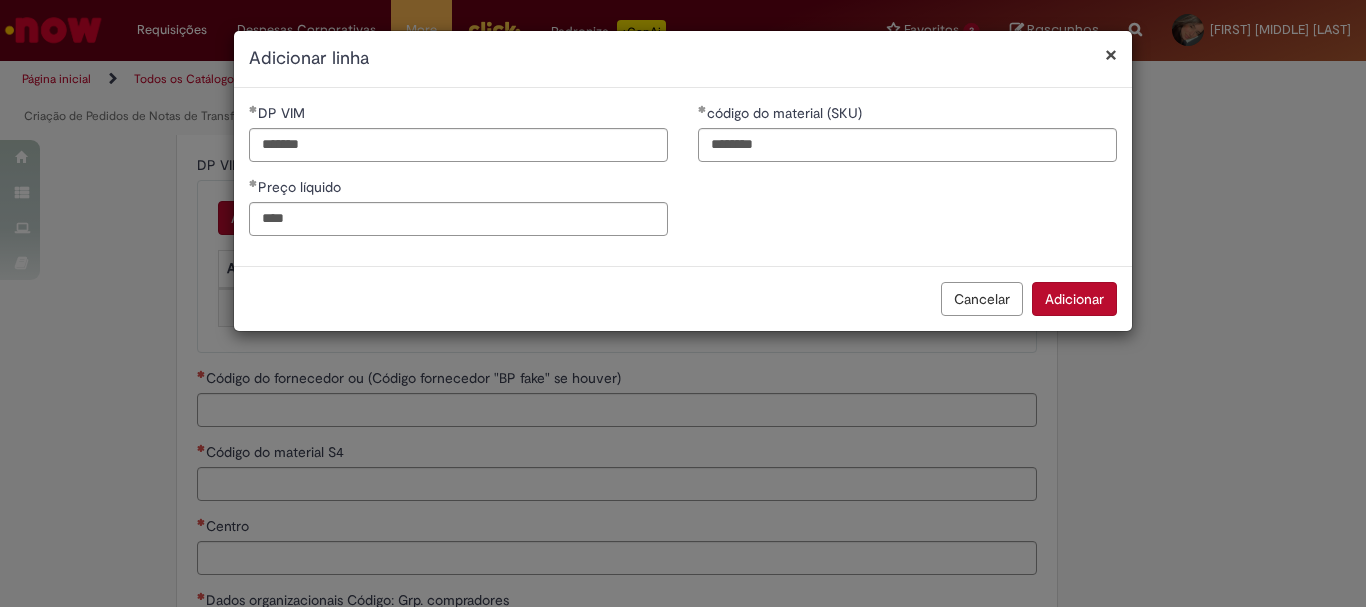 click on "Adicionar" at bounding box center [1074, 299] 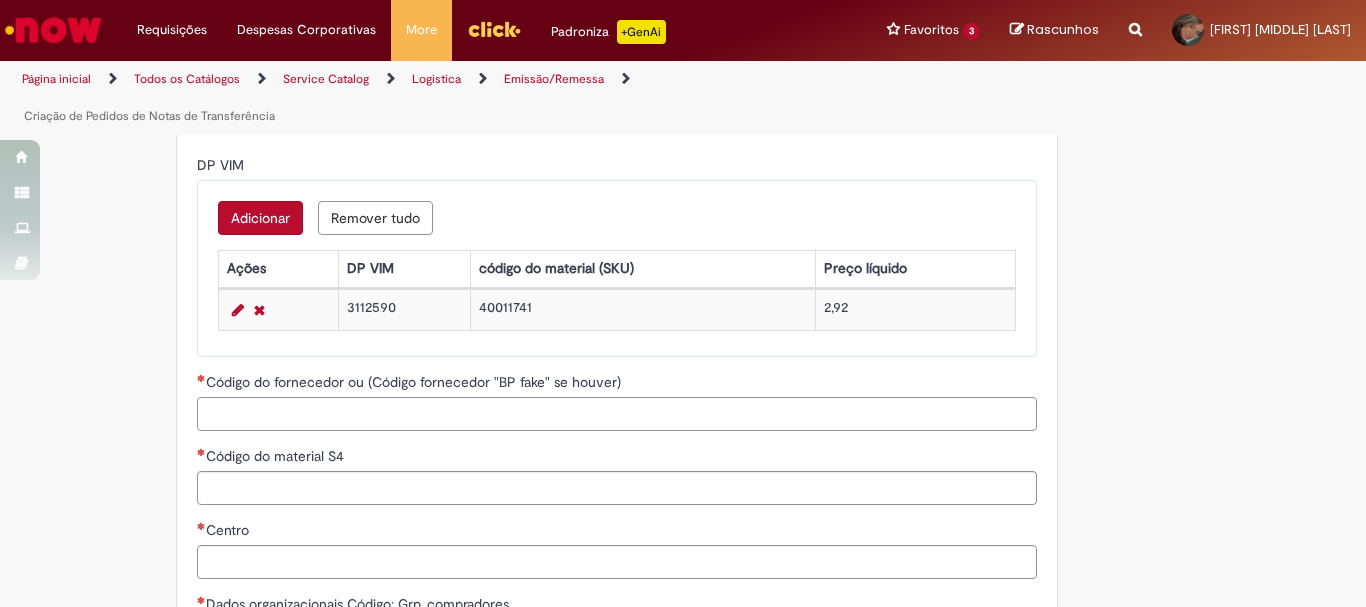 click on "Código do fornecedor ou (Código fornecedor "BP fake" se houver)" at bounding box center [617, 414] 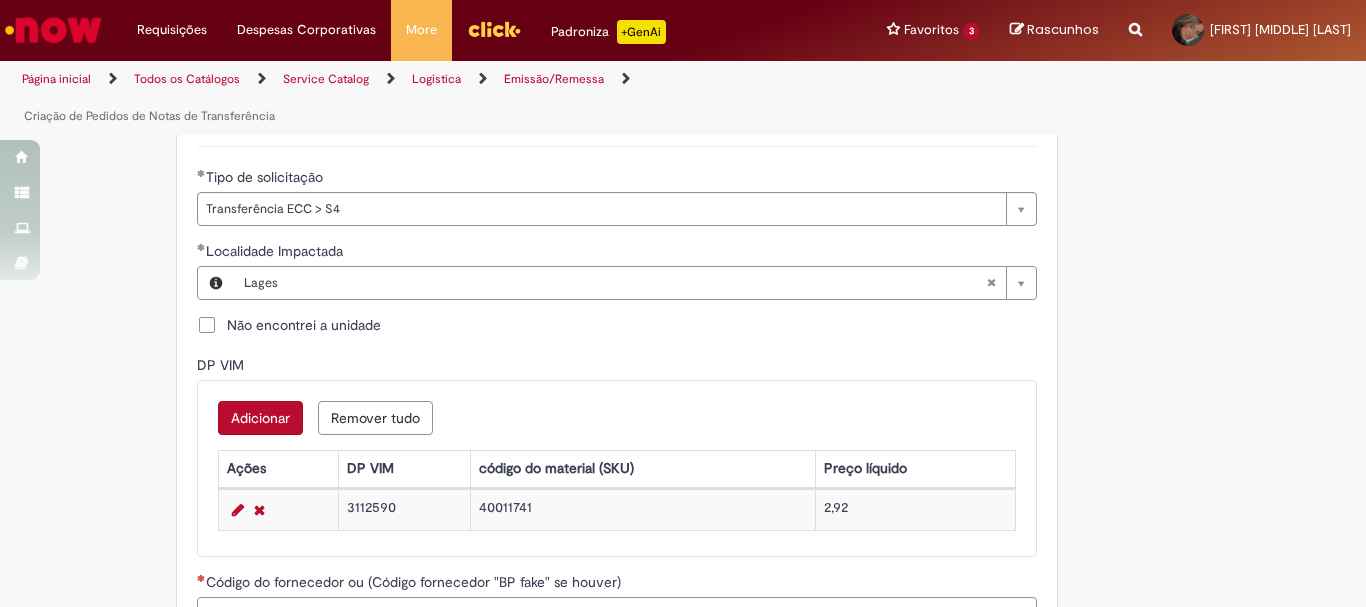 scroll, scrollTop: 1000, scrollLeft: 0, axis: vertical 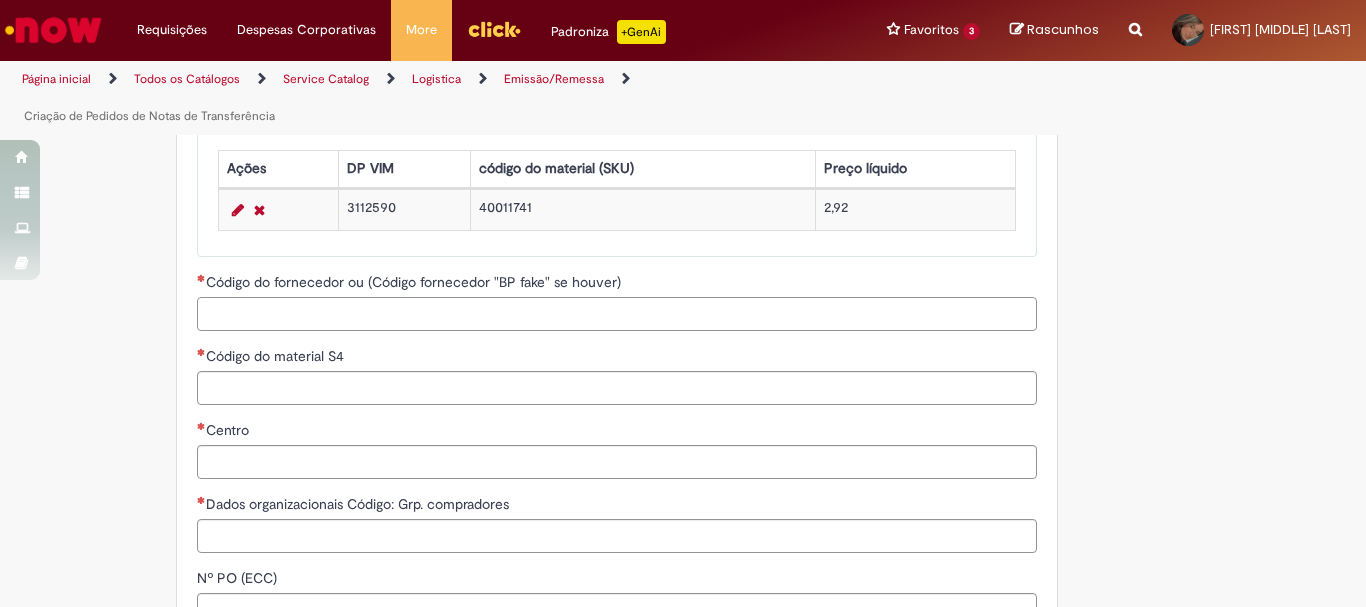 paste on "*****" 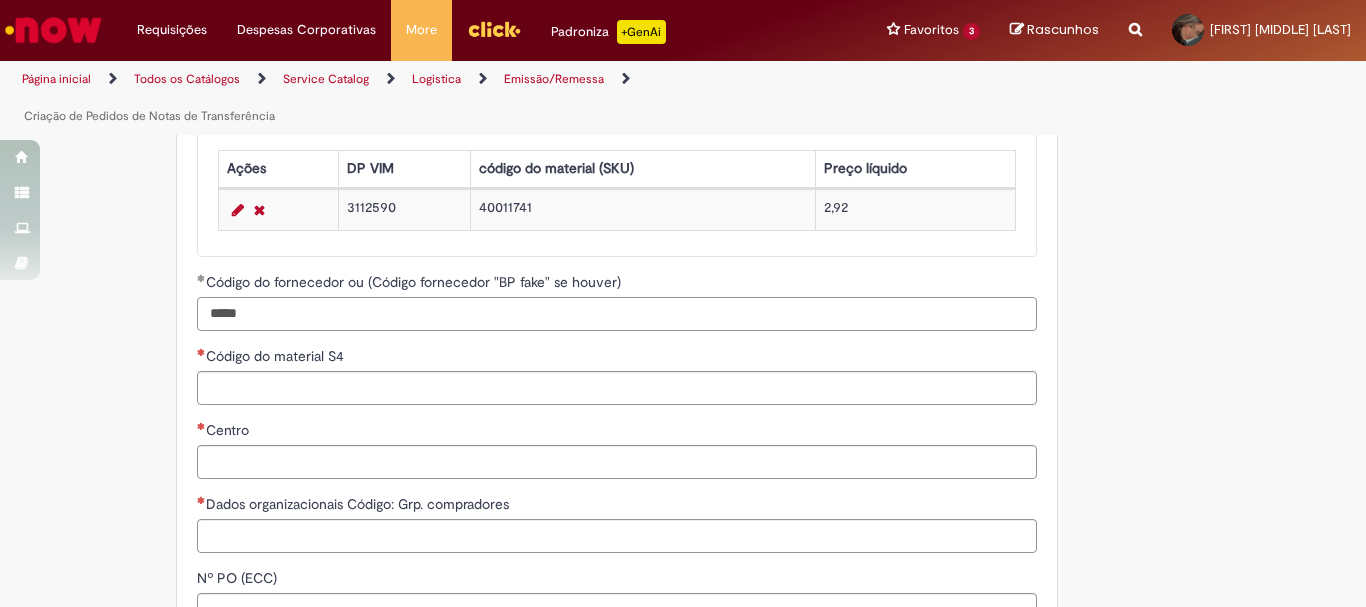 type on "*****" 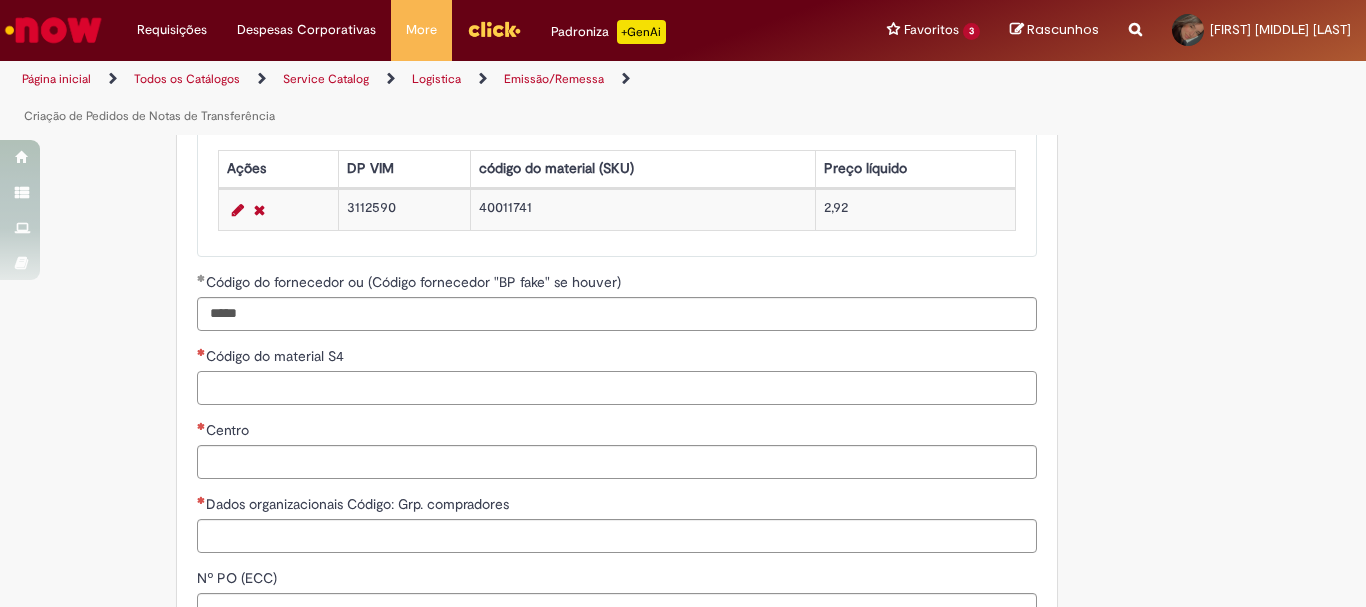 click on "Código do material S4" at bounding box center [617, 388] 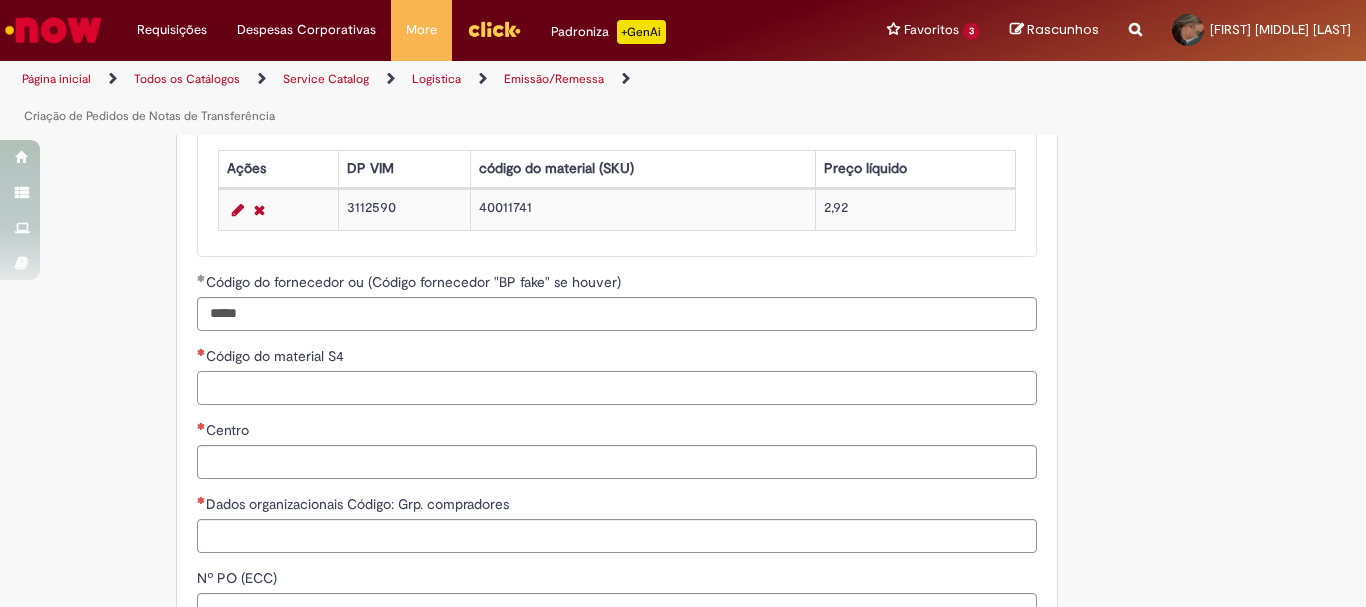 paste on "********" 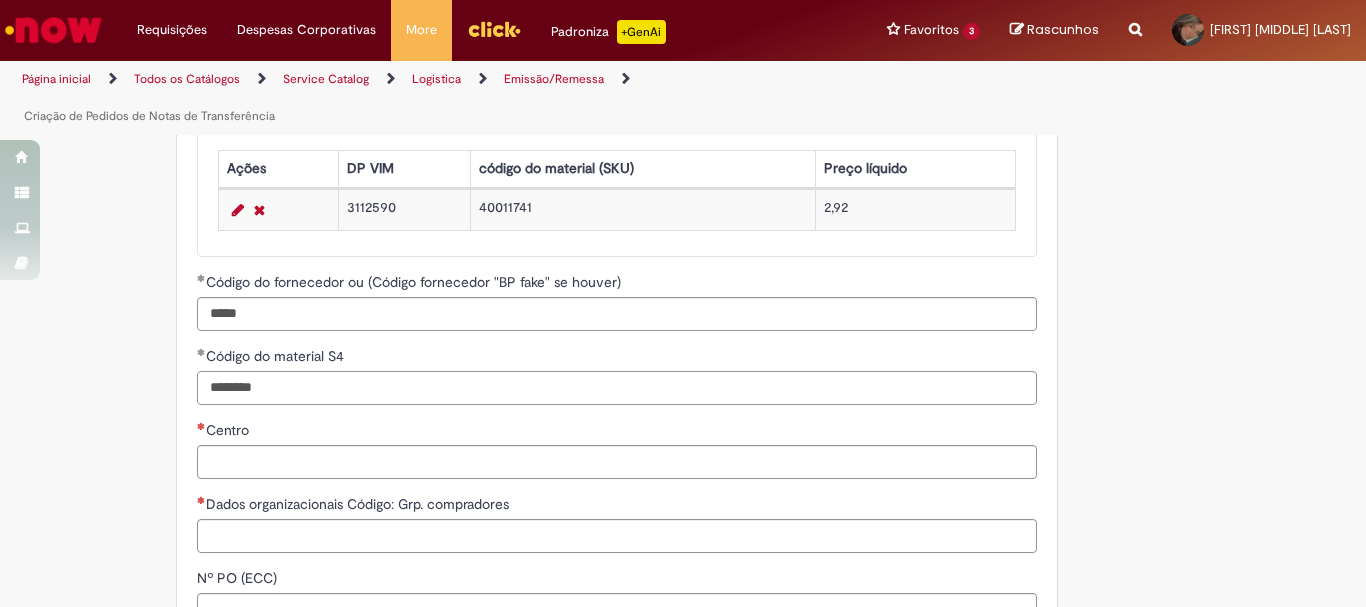 type on "********" 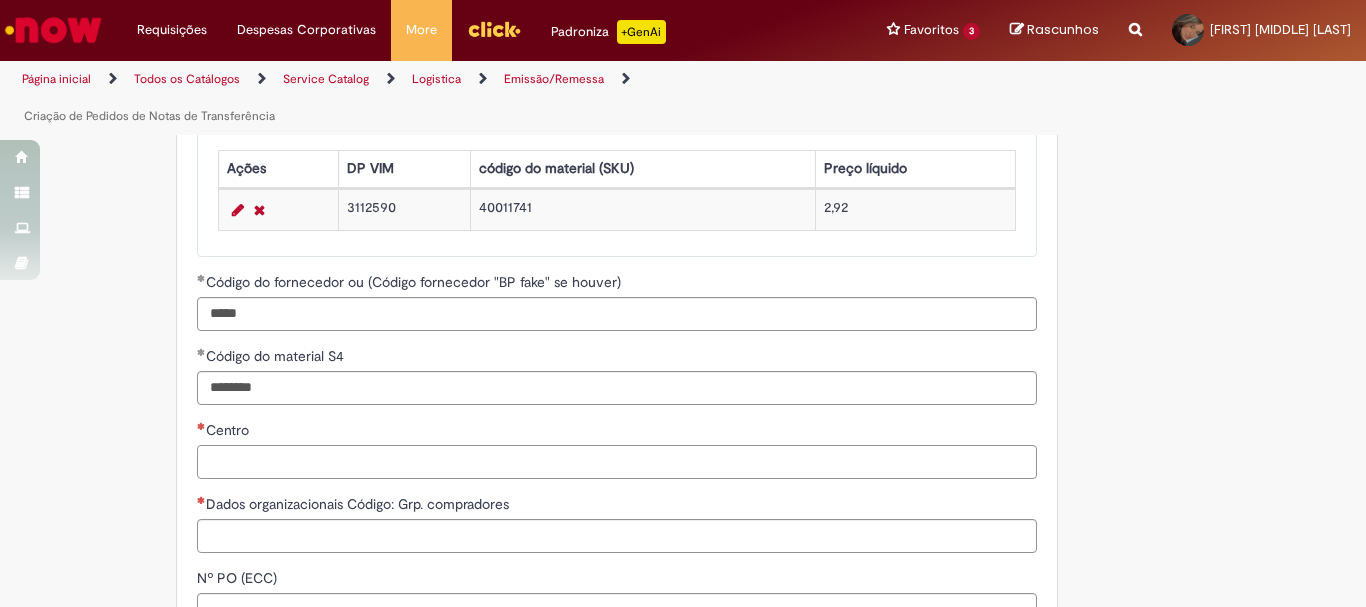 click on "Centro" at bounding box center (617, 462) 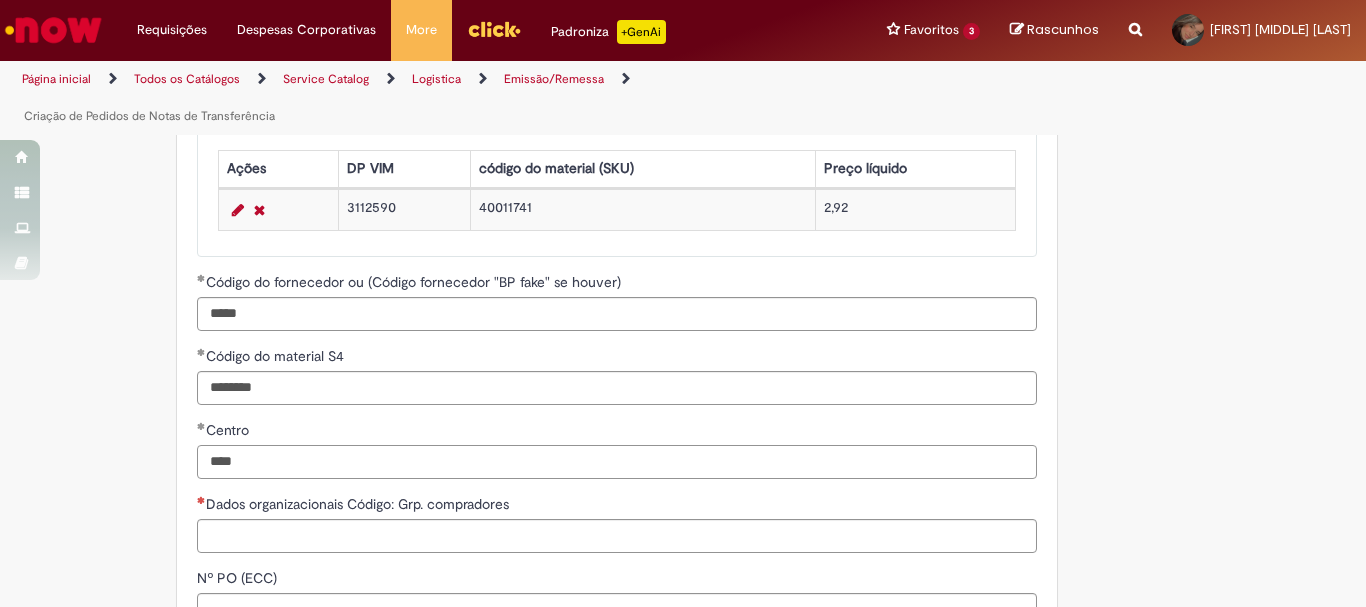 scroll, scrollTop: 1200, scrollLeft: 0, axis: vertical 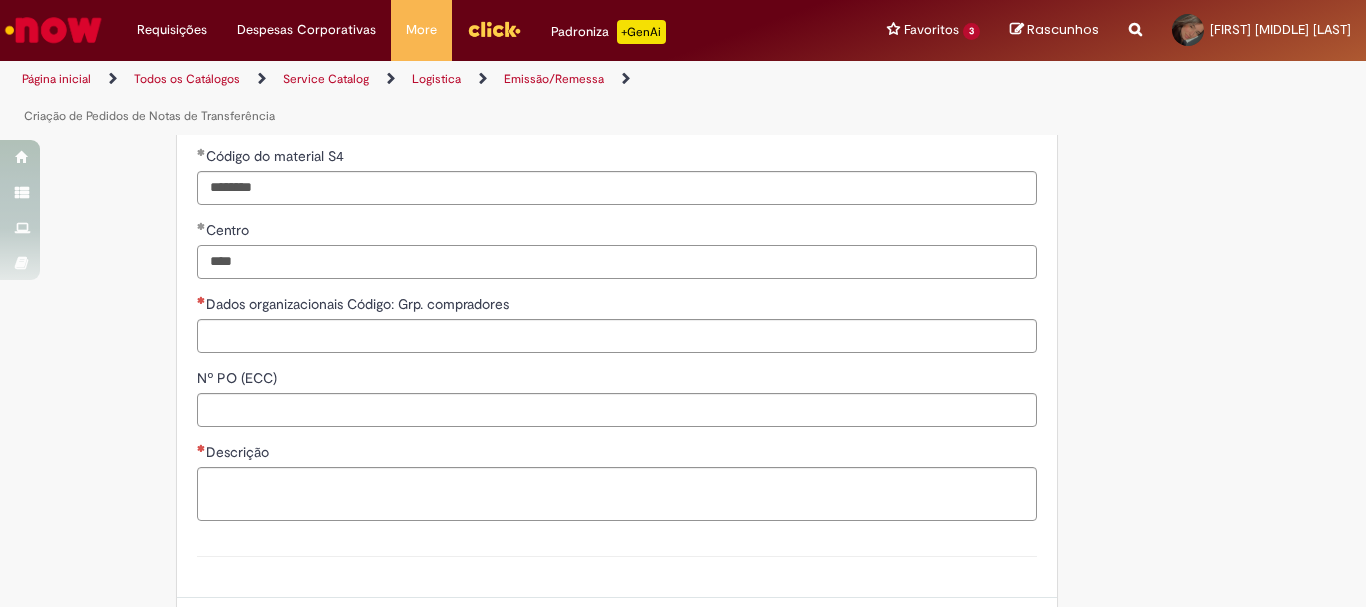 type on "****" 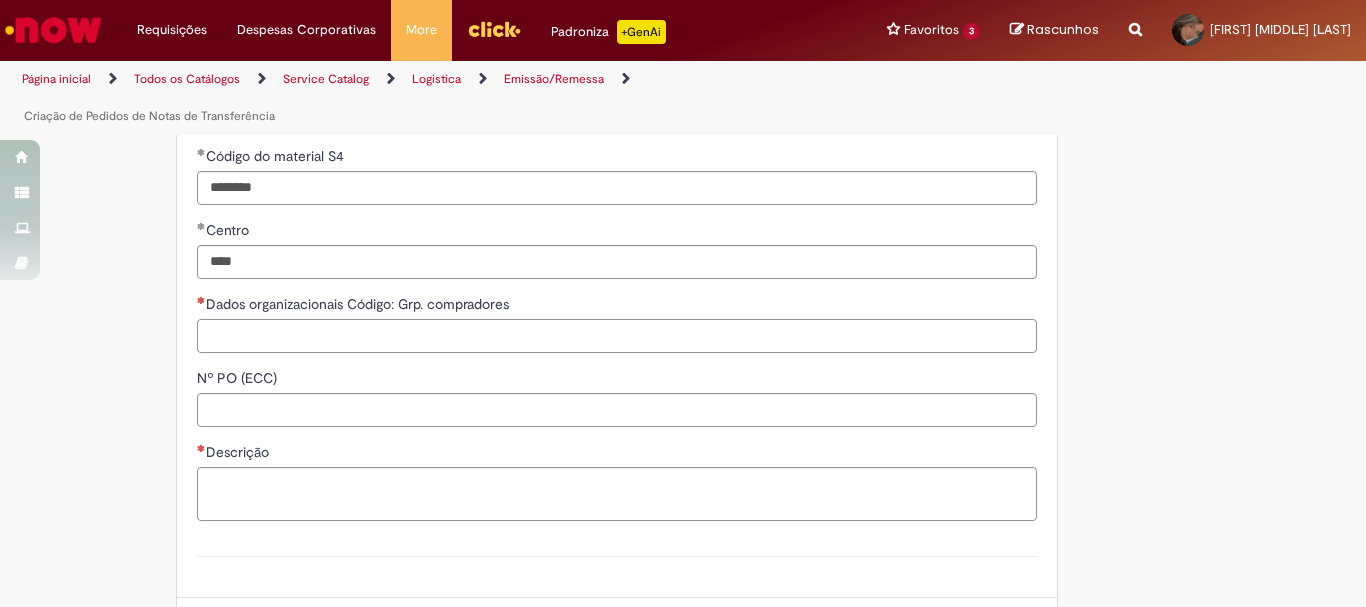 click on "Dados organizacionais Código: Grp. compradores" at bounding box center (617, 336) 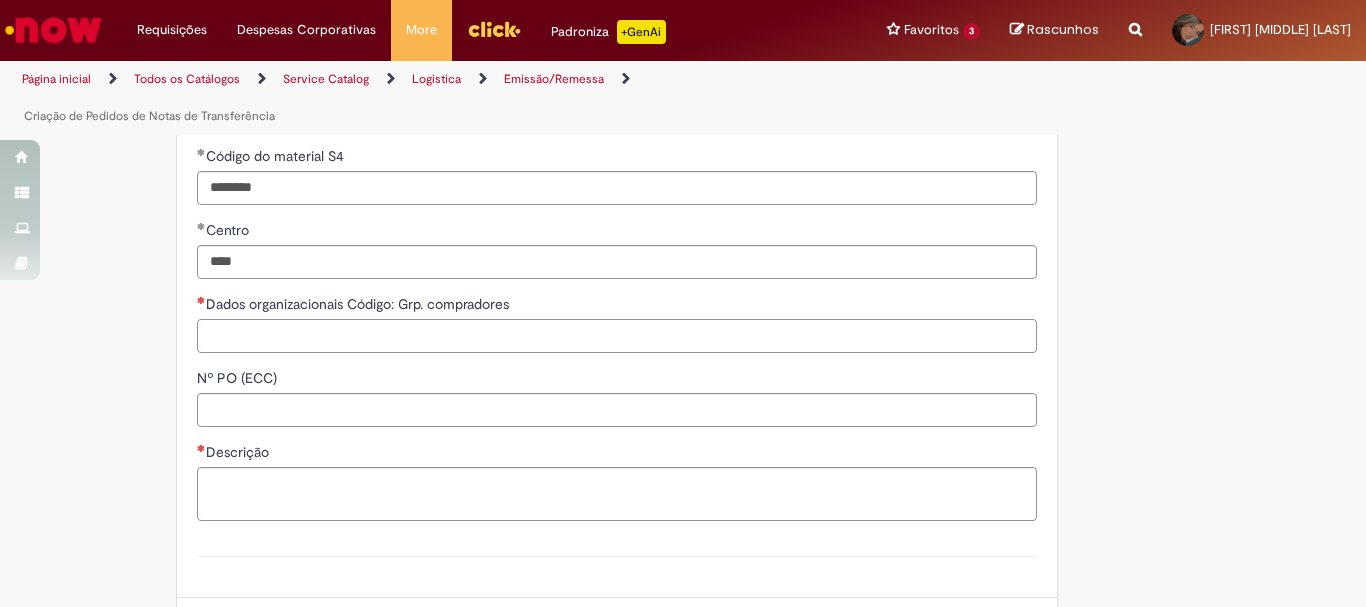 paste on "***" 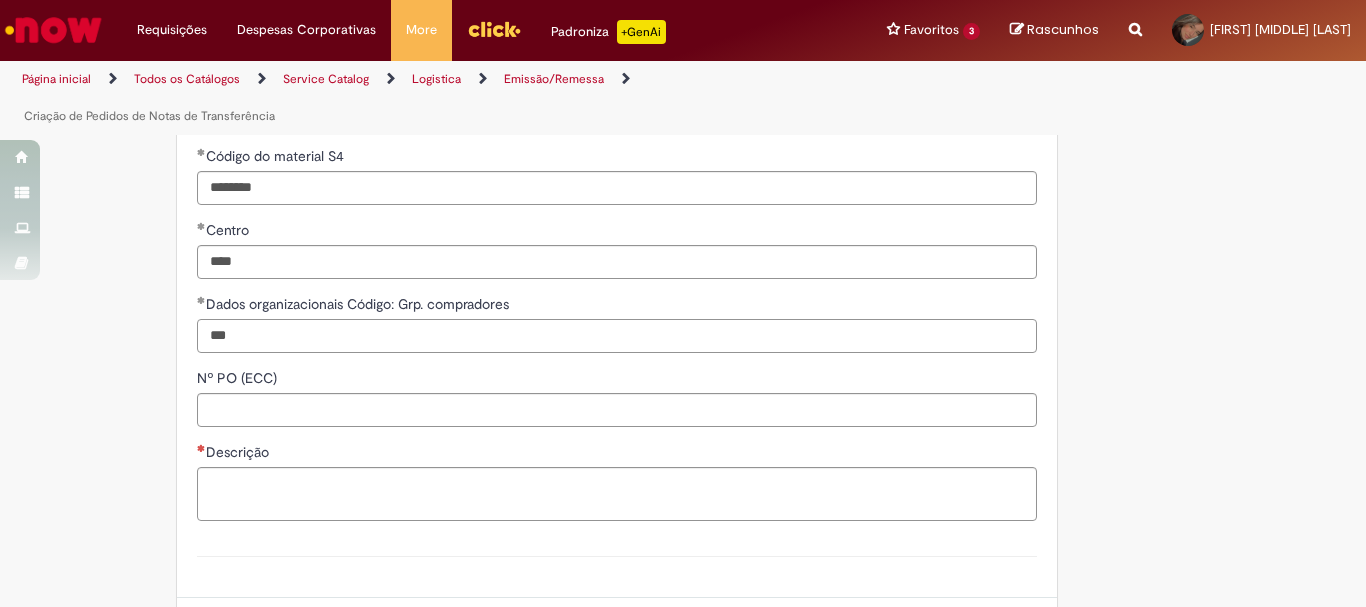 type on "***" 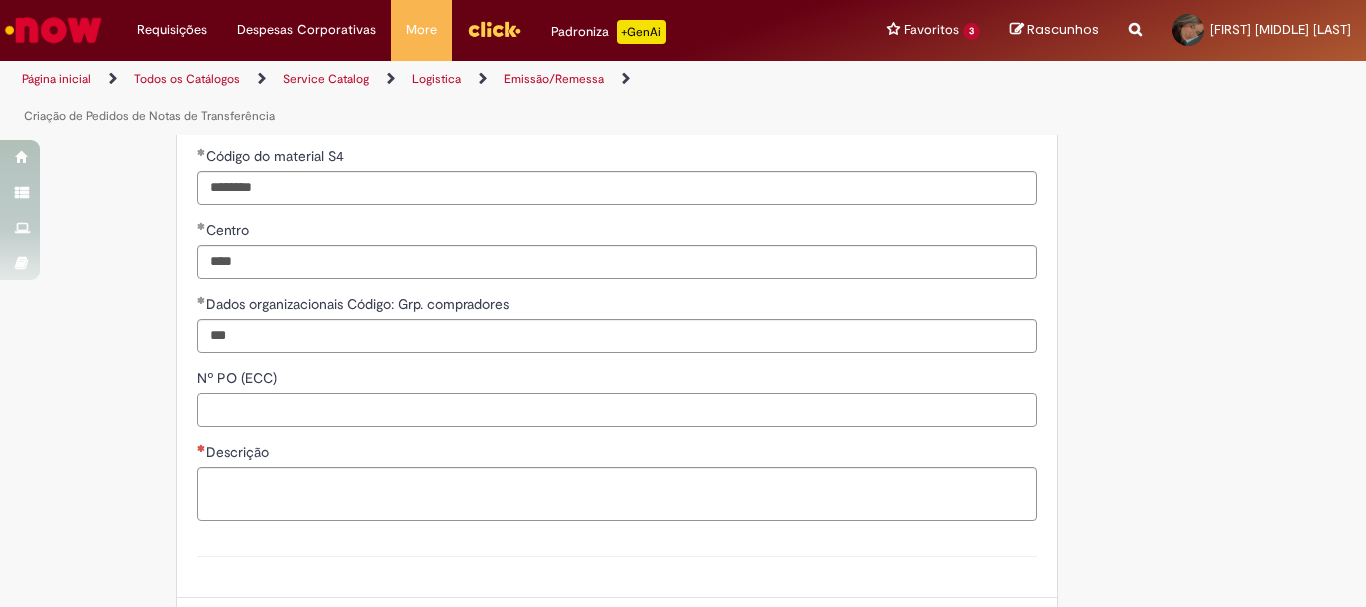 click on "Nº PO (ECC)" at bounding box center [617, 410] 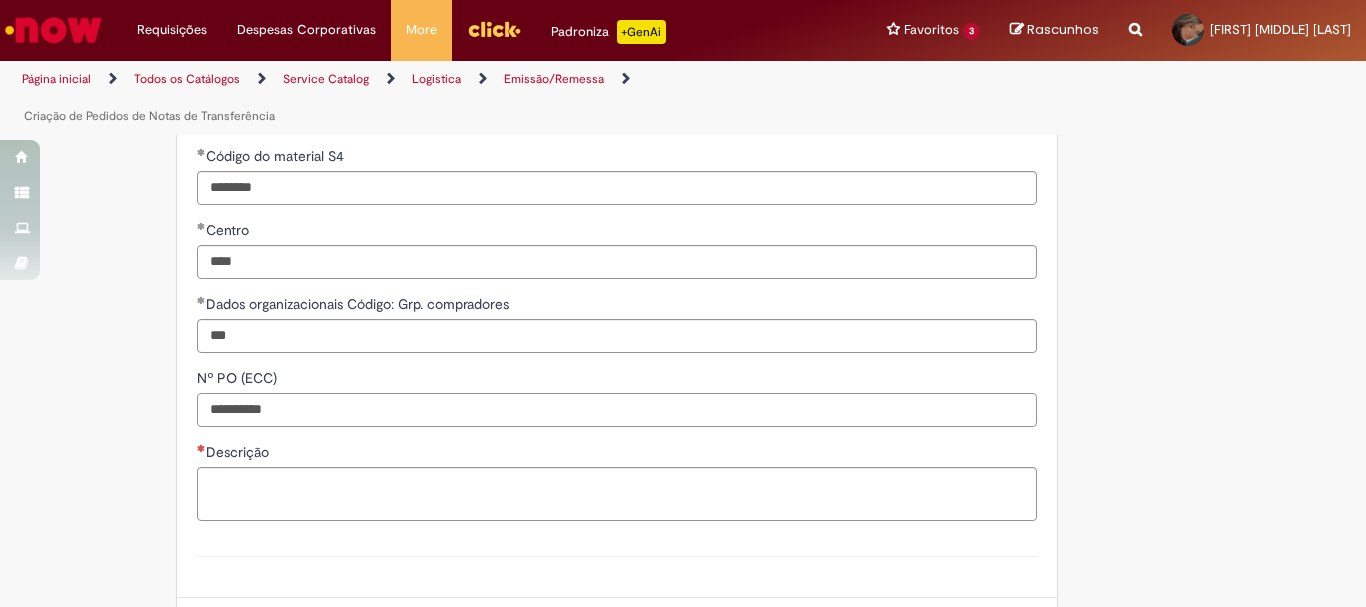 type on "**********" 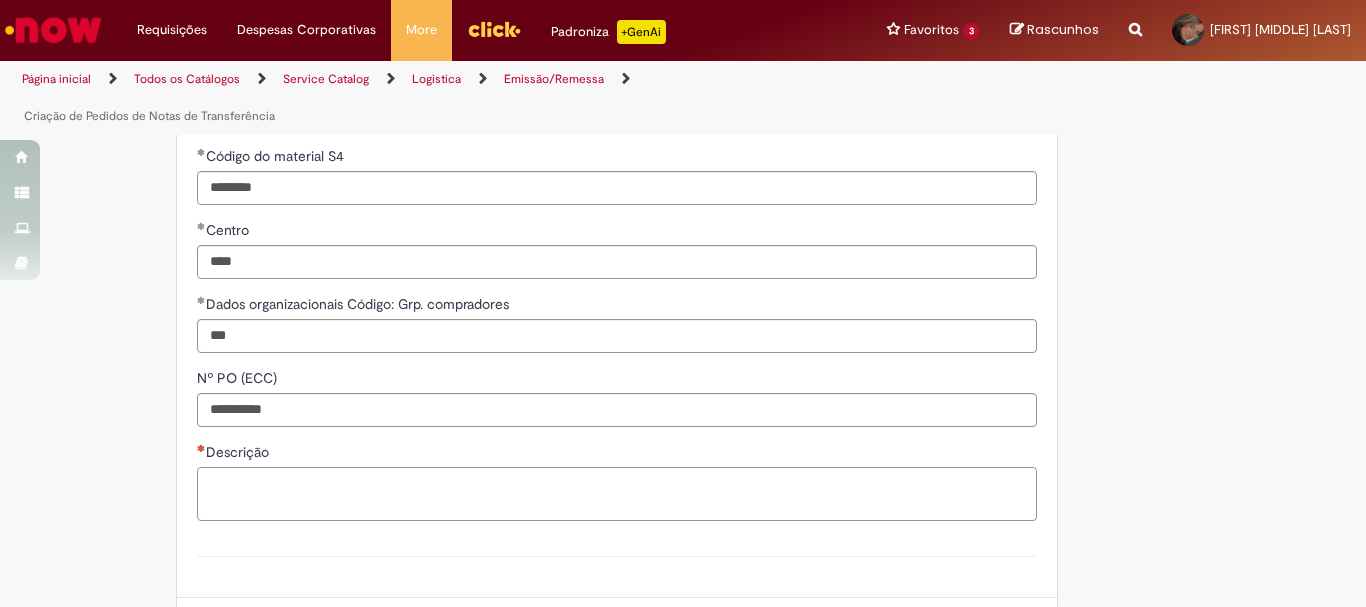 click on "Descrição" at bounding box center (617, 494) 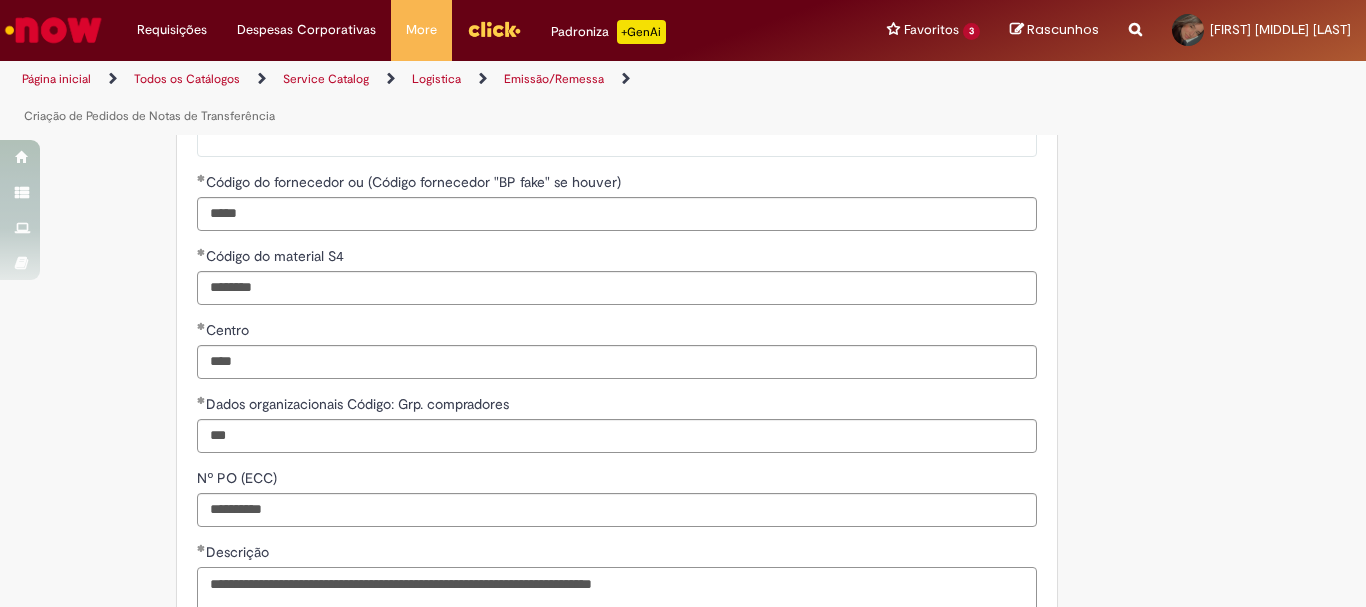 scroll, scrollTop: 1339, scrollLeft: 0, axis: vertical 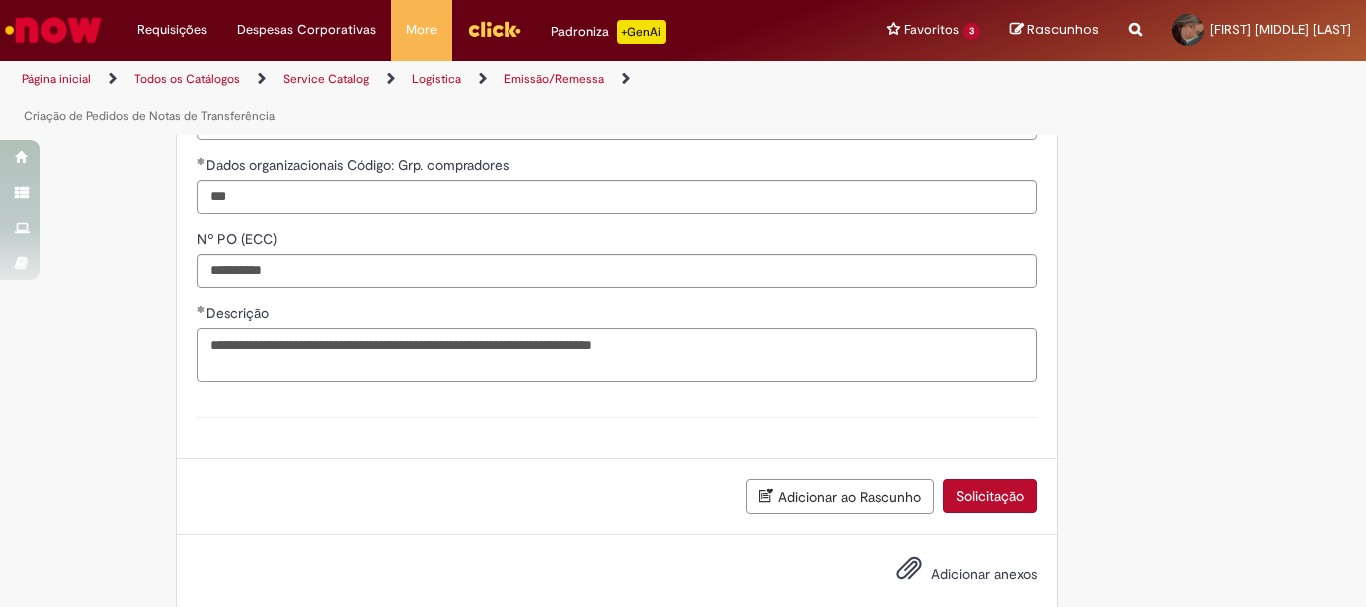 click on "**********" at bounding box center (617, 355) 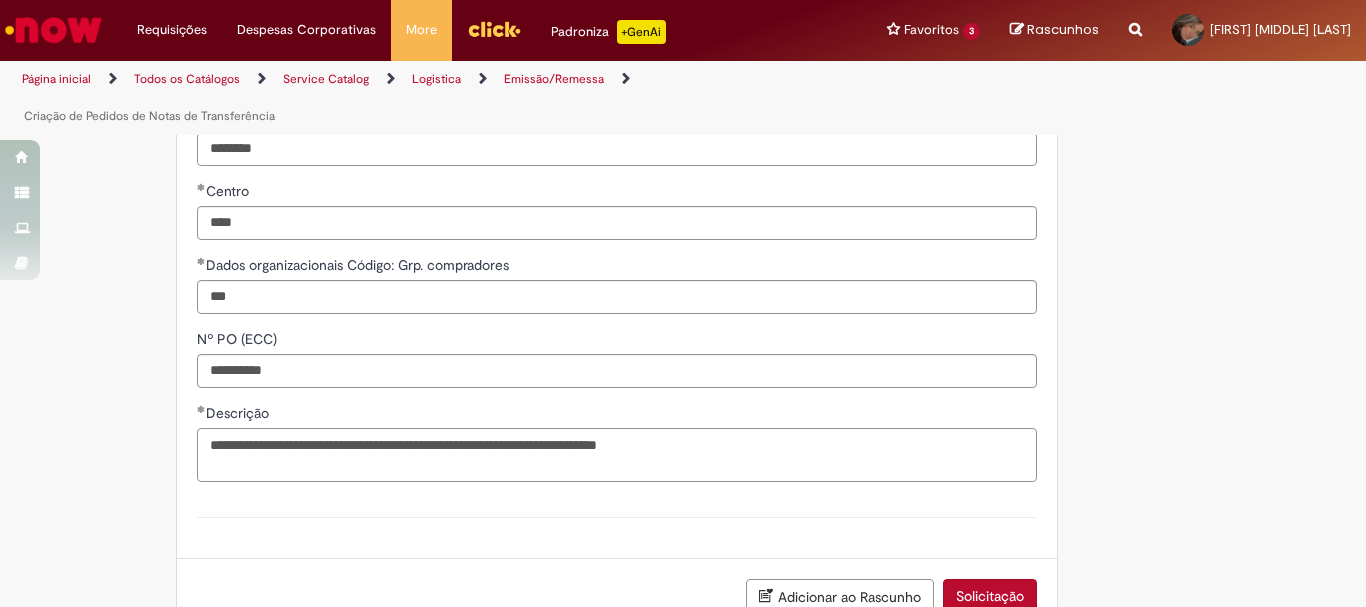 scroll, scrollTop: 1339, scrollLeft: 0, axis: vertical 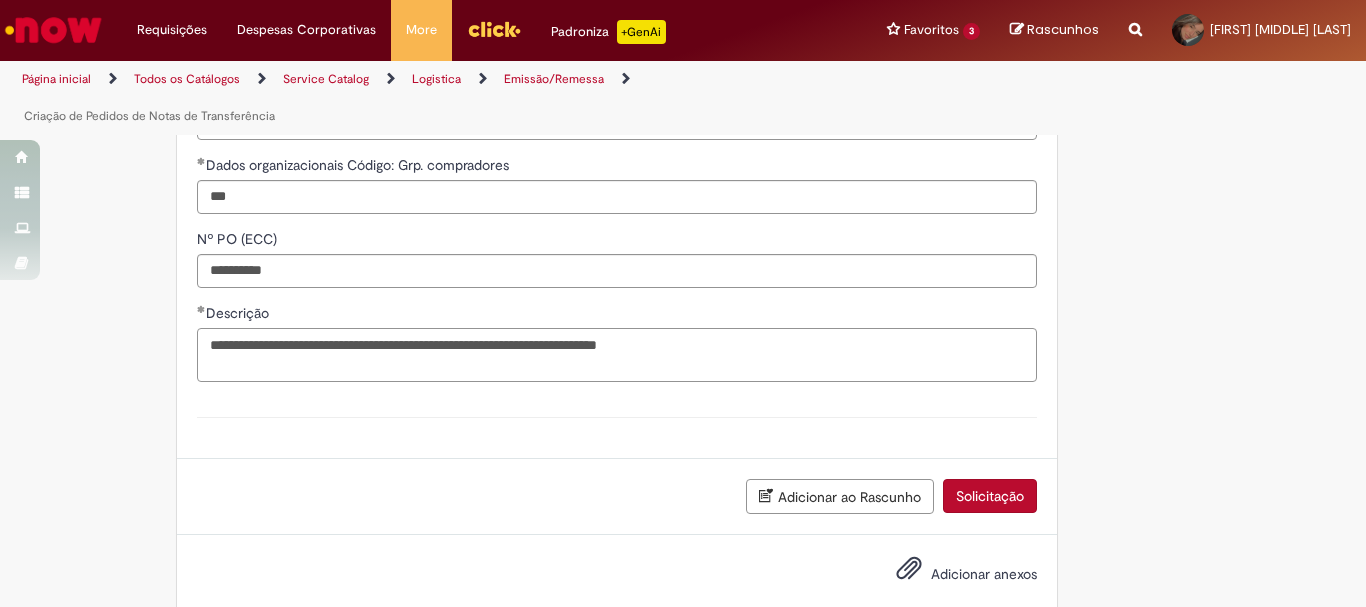 click on "**********" at bounding box center [617, 355] 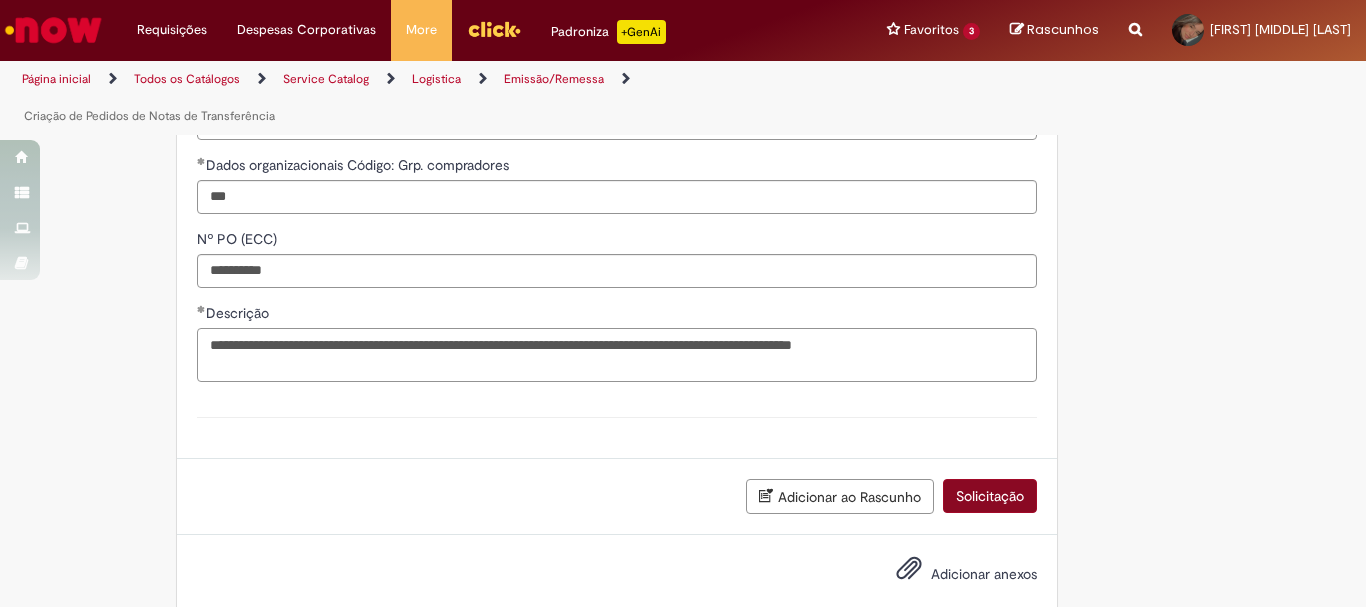 type on "**********" 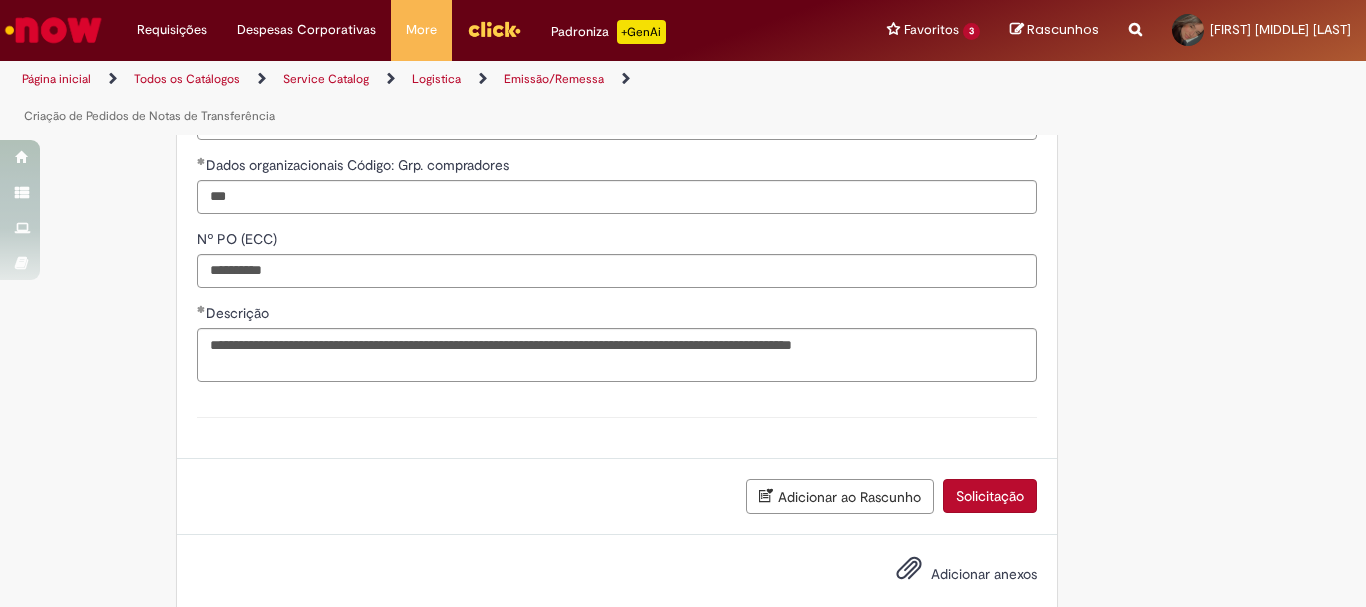 click on "Solicitação" at bounding box center [990, 496] 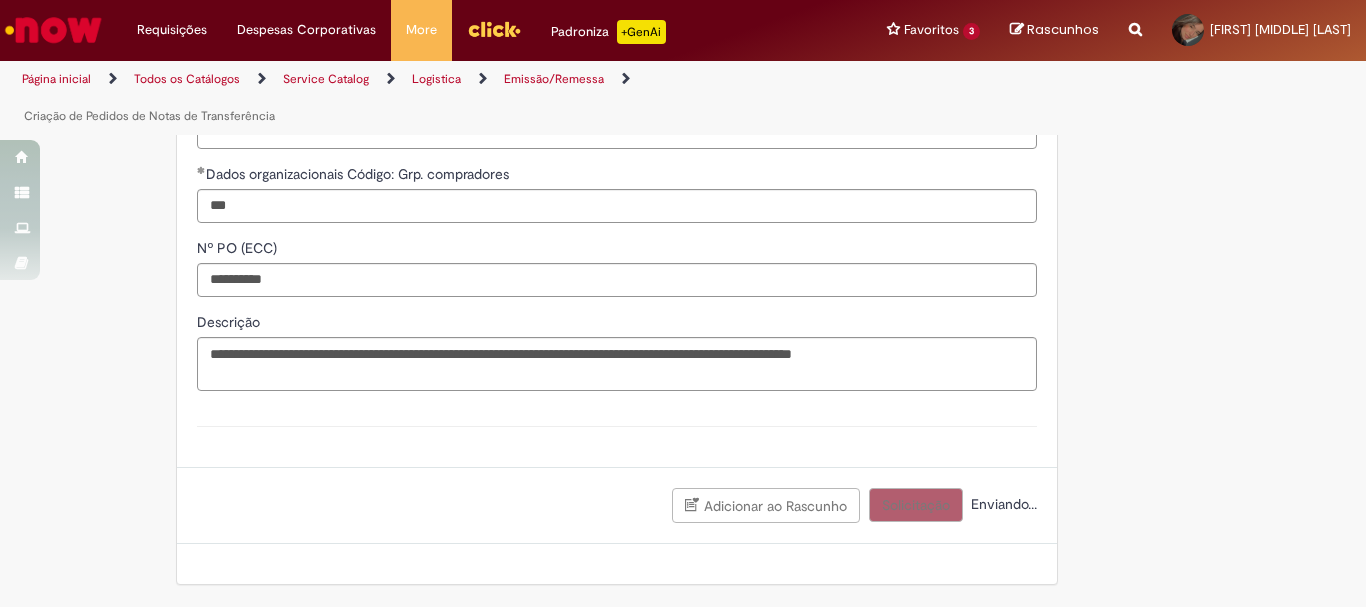 scroll, scrollTop: 1293, scrollLeft: 0, axis: vertical 